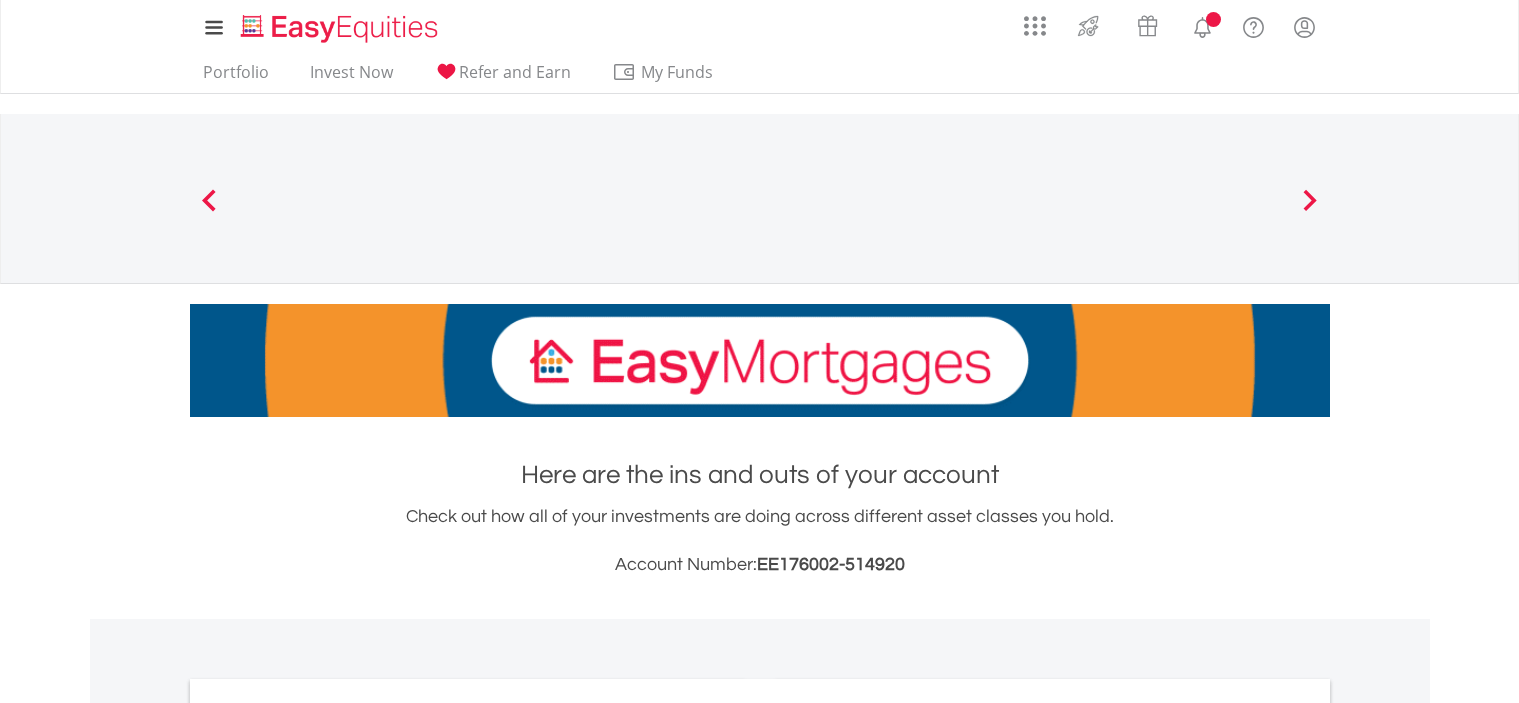 scroll, scrollTop: 0, scrollLeft: 0, axis: both 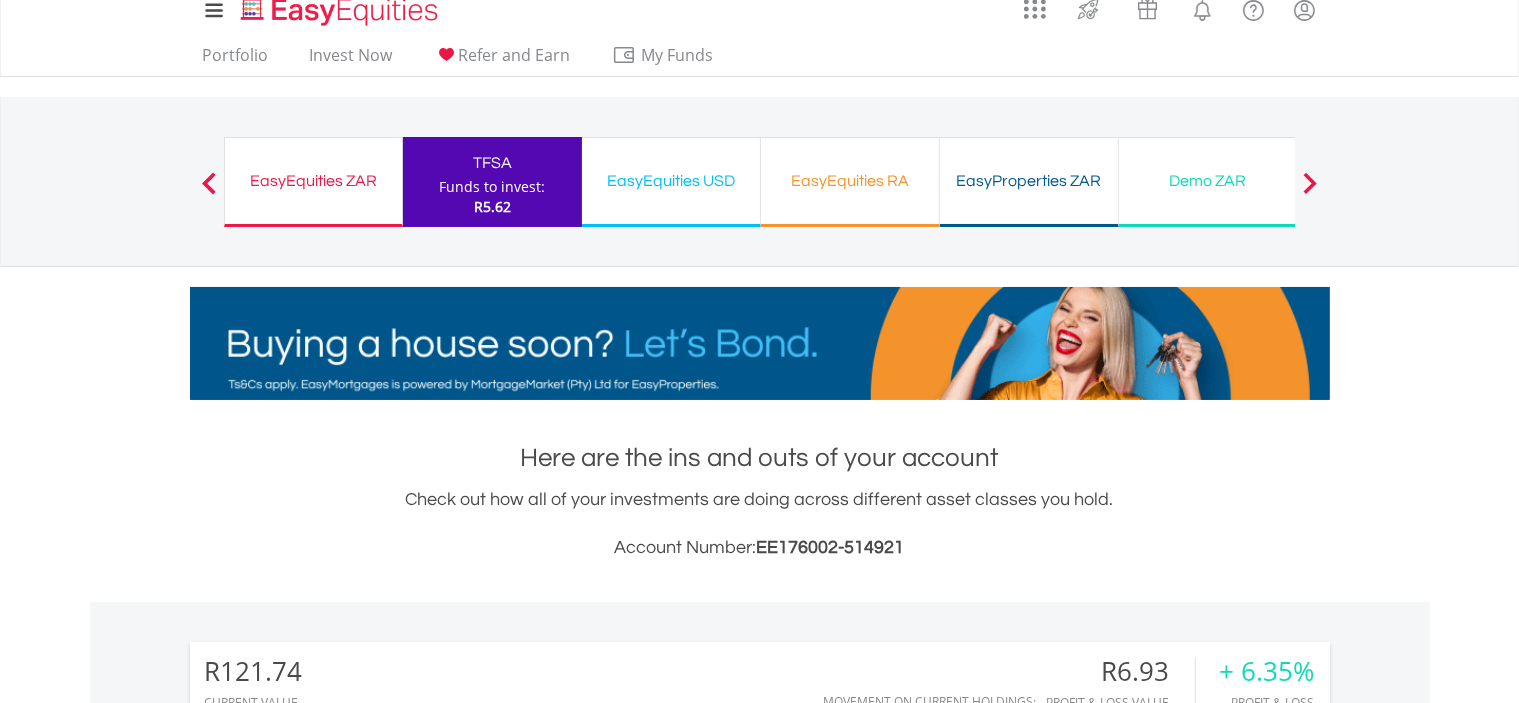 click on "EasyEquities ZAR" at bounding box center [313, 181] 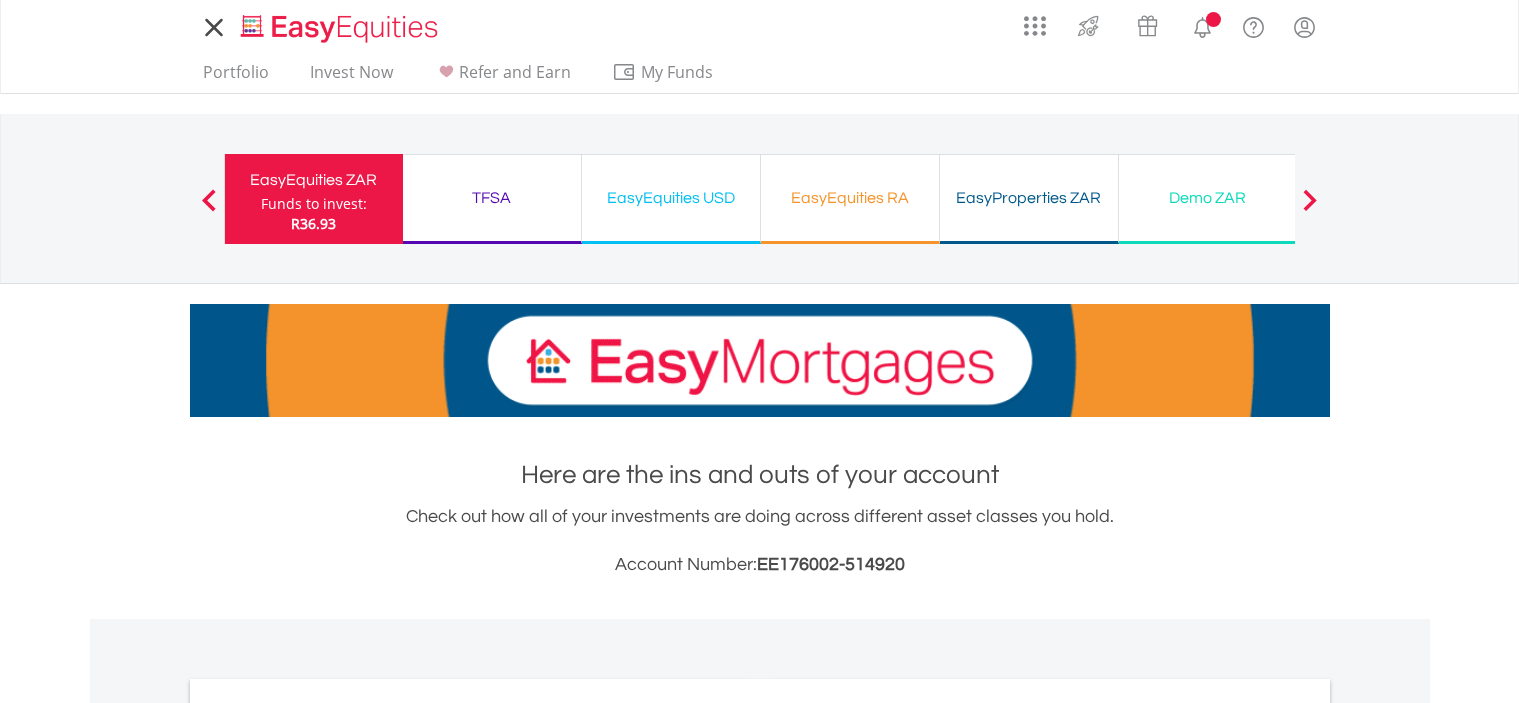 scroll, scrollTop: 0, scrollLeft: 0, axis: both 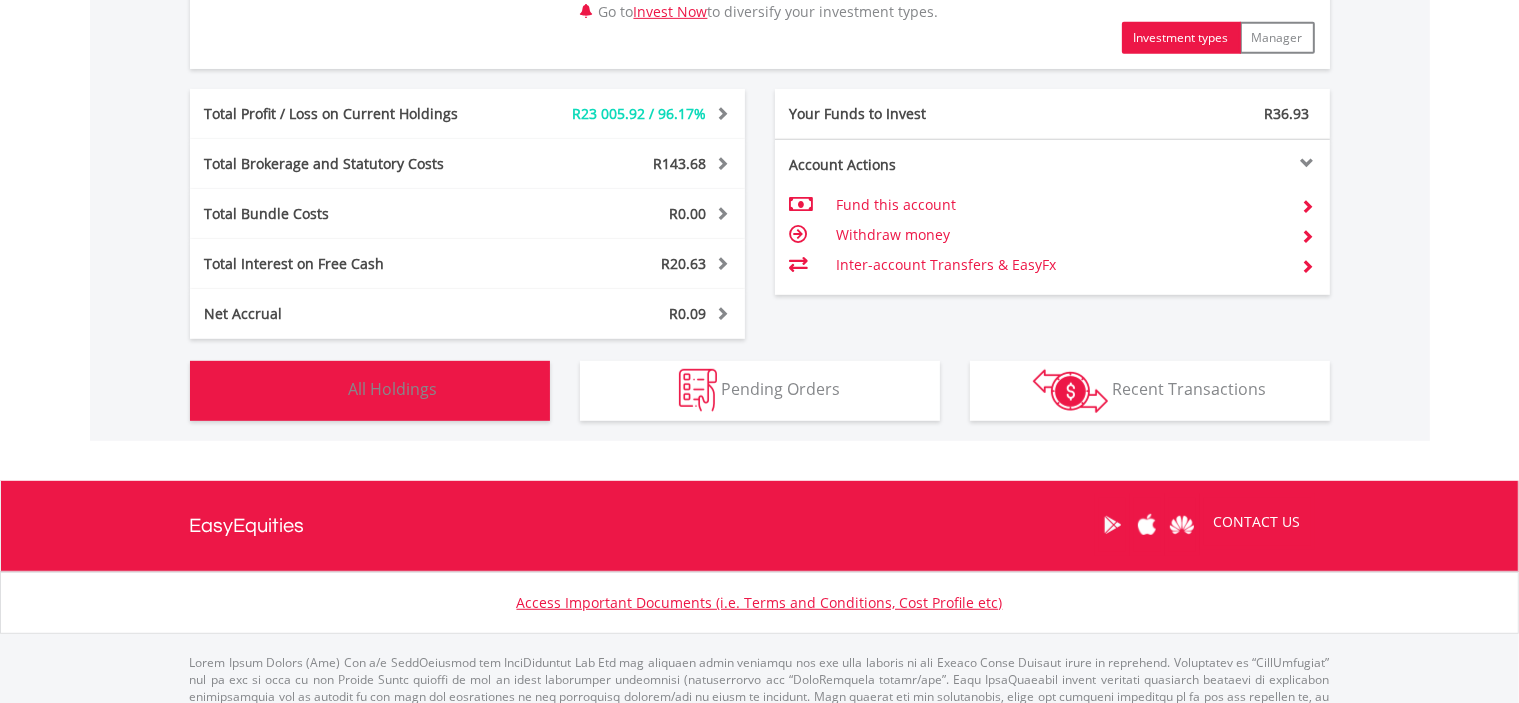 click on "All Holdings" at bounding box center (393, 389) 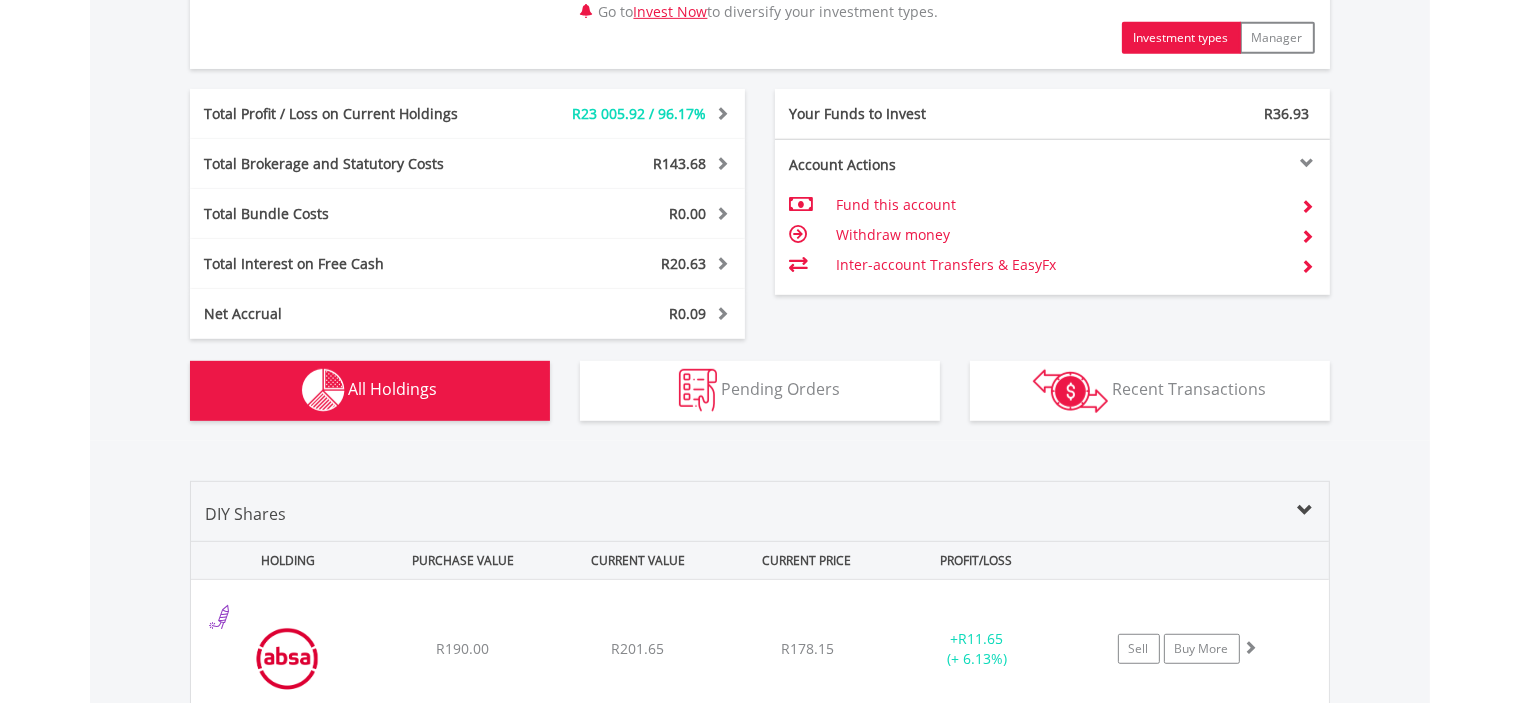 scroll, scrollTop: 1520, scrollLeft: 0, axis: vertical 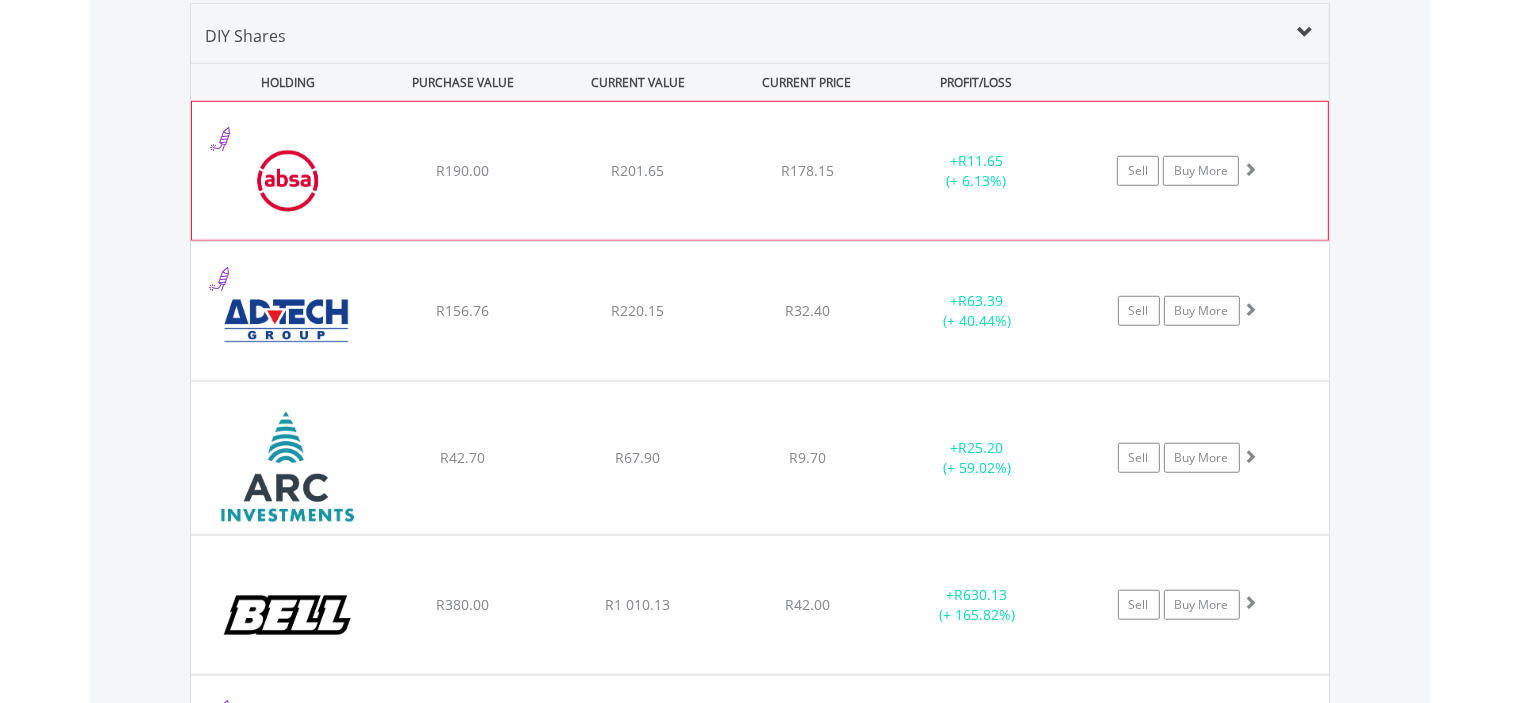 click at bounding box center (288, 181) 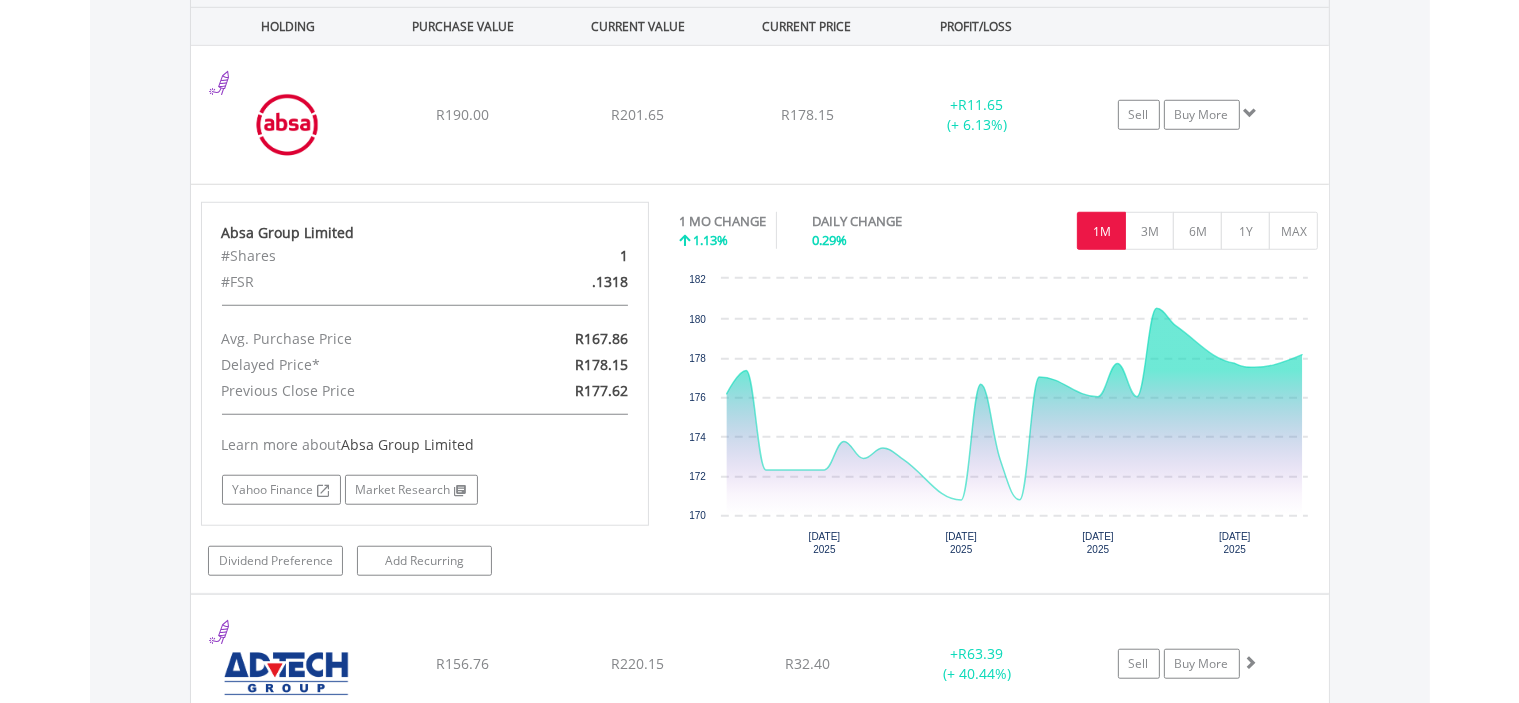 scroll, scrollTop: 1562, scrollLeft: 0, axis: vertical 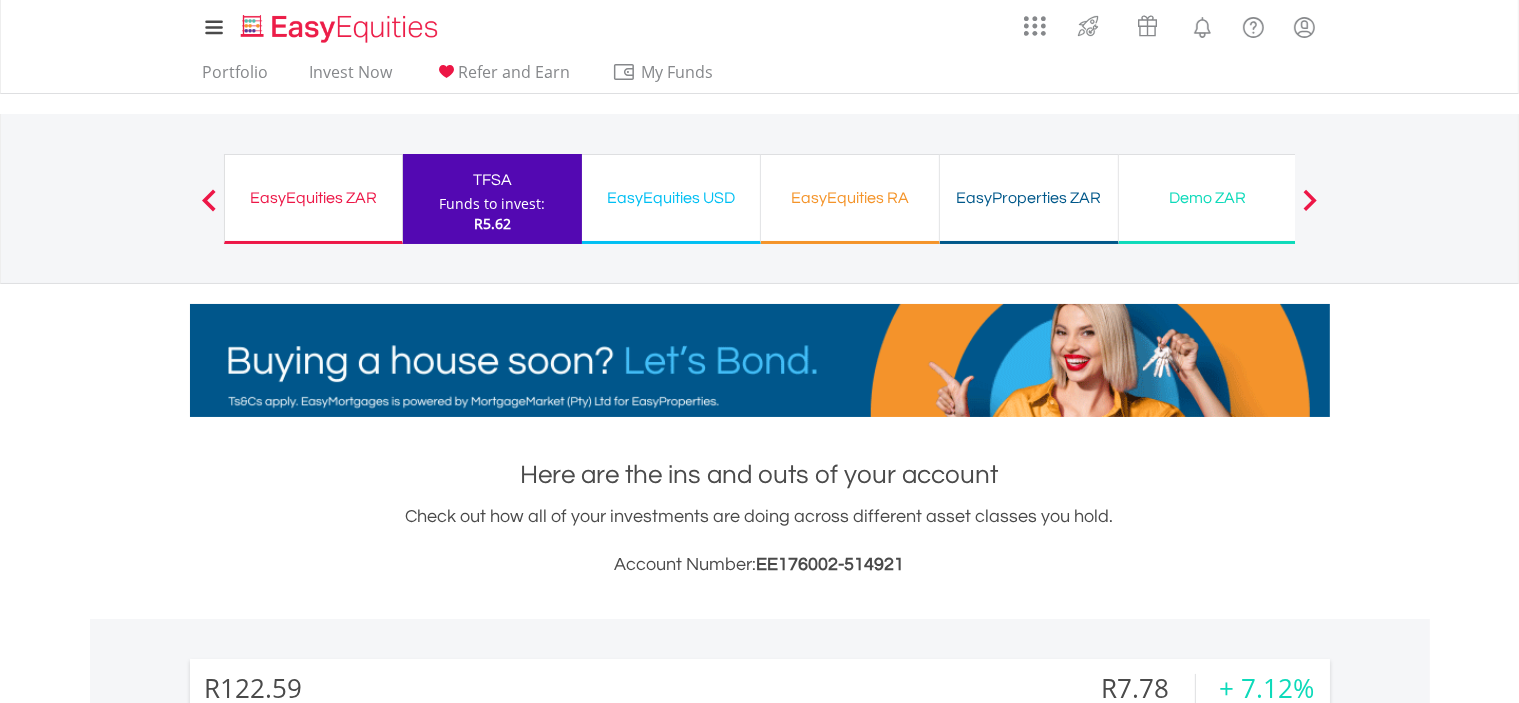 click on "EasyEquities ZAR" at bounding box center [313, 198] 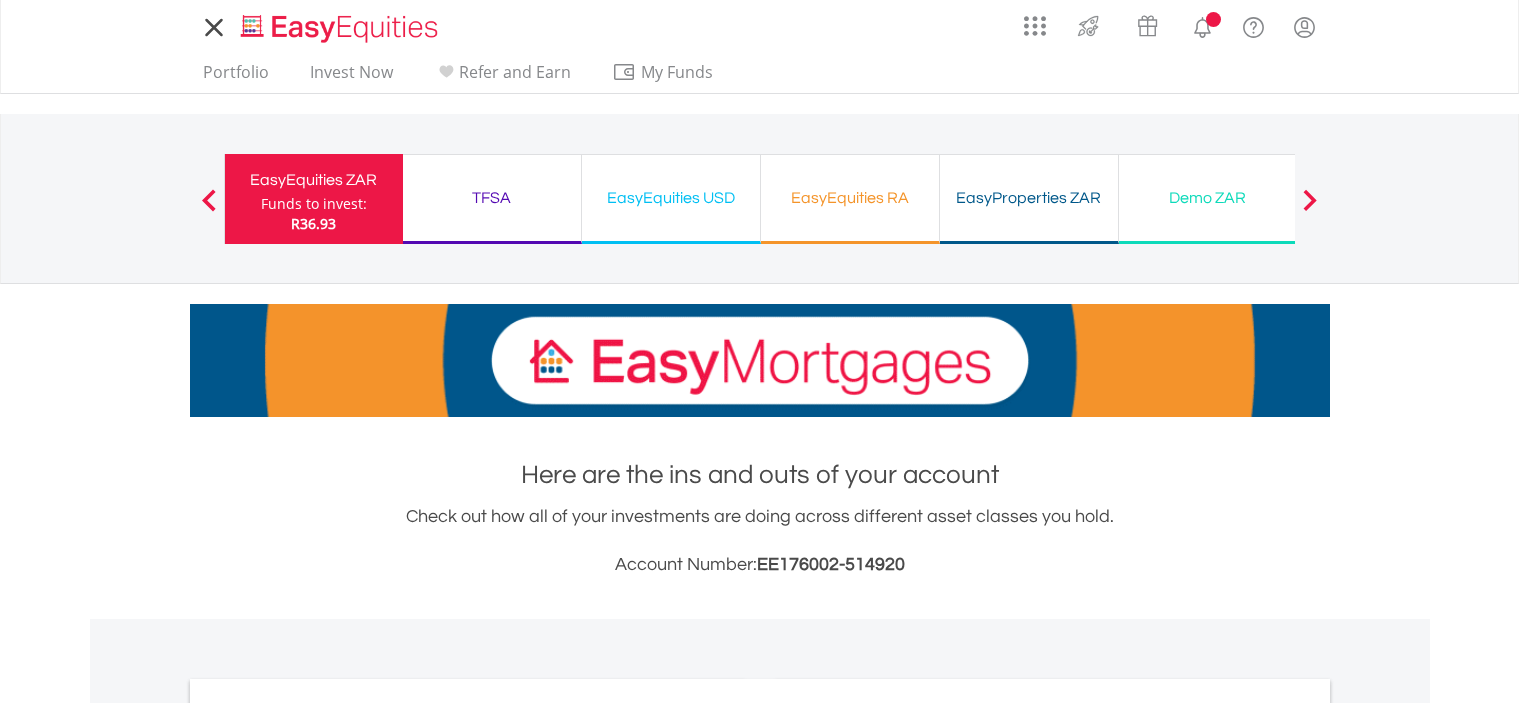 scroll, scrollTop: 0, scrollLeft: 0, axis: both 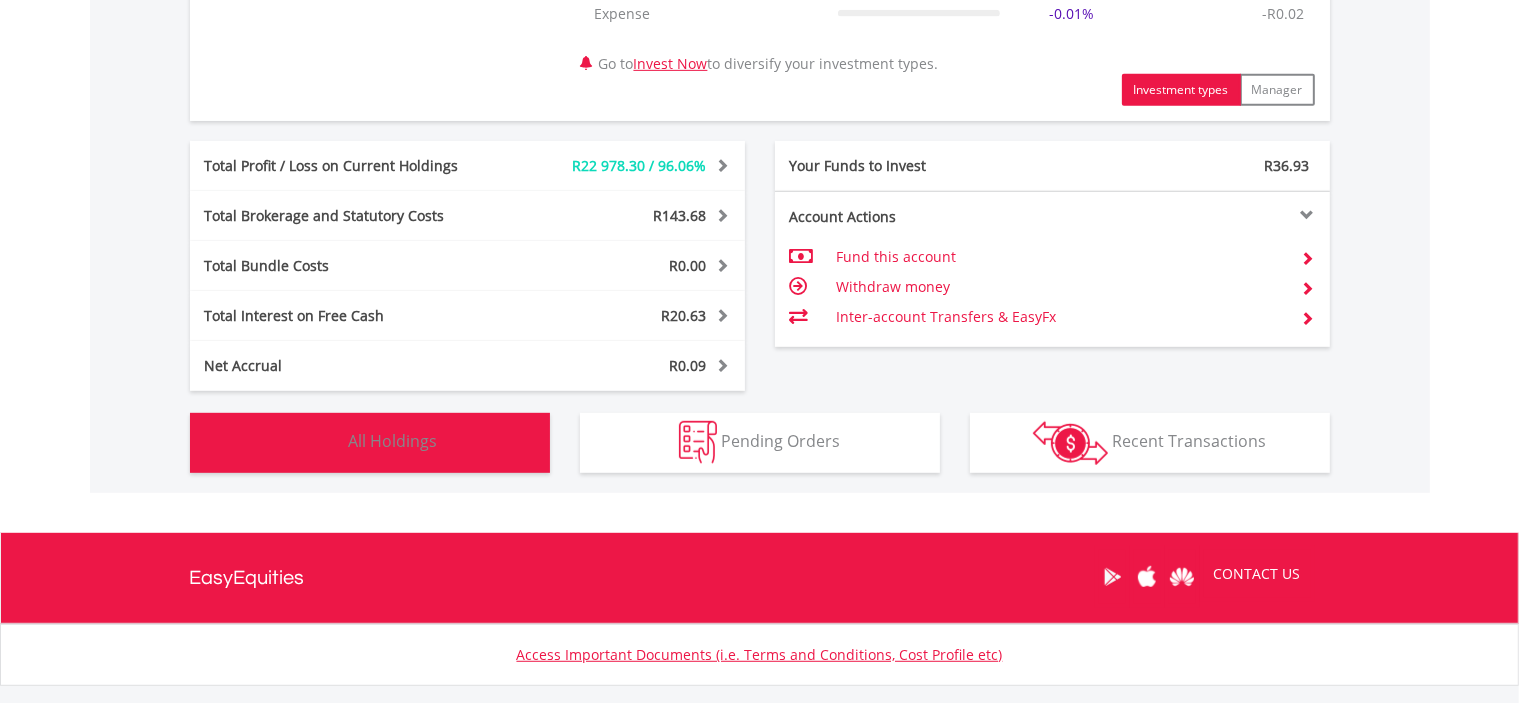 click at bounding box center (323, 442) 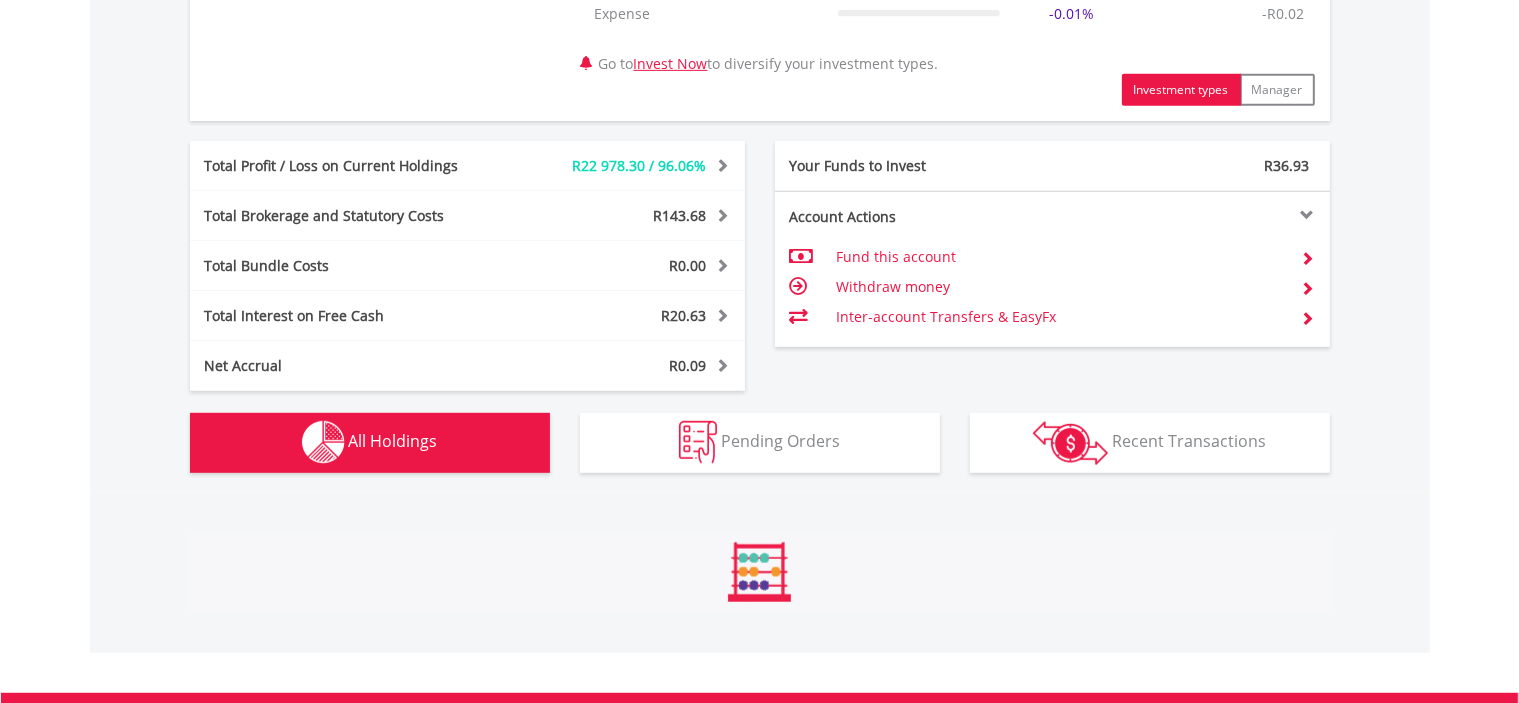 scroll, scrollTop: 1520, scrollLeft: 0, axis: vertical 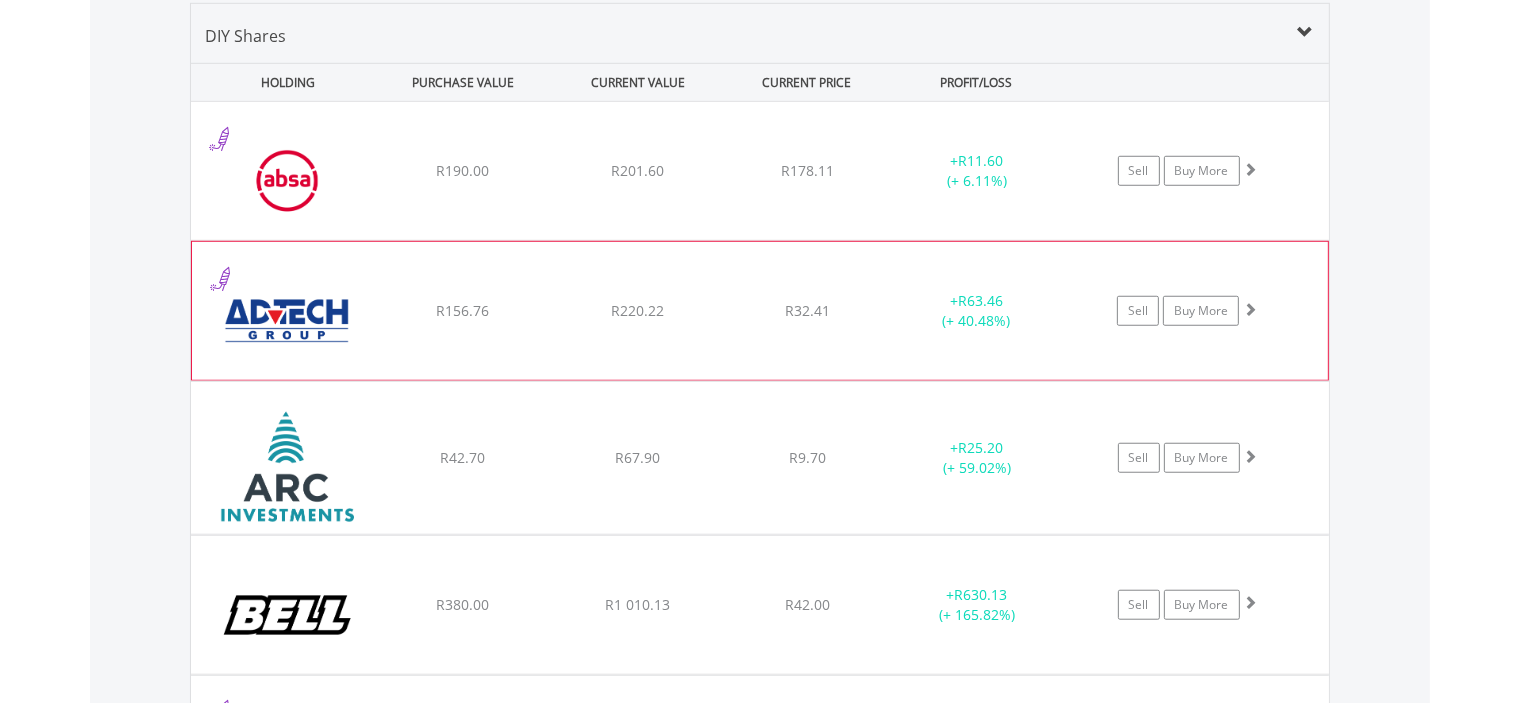 click at bounding box center (288, 321) 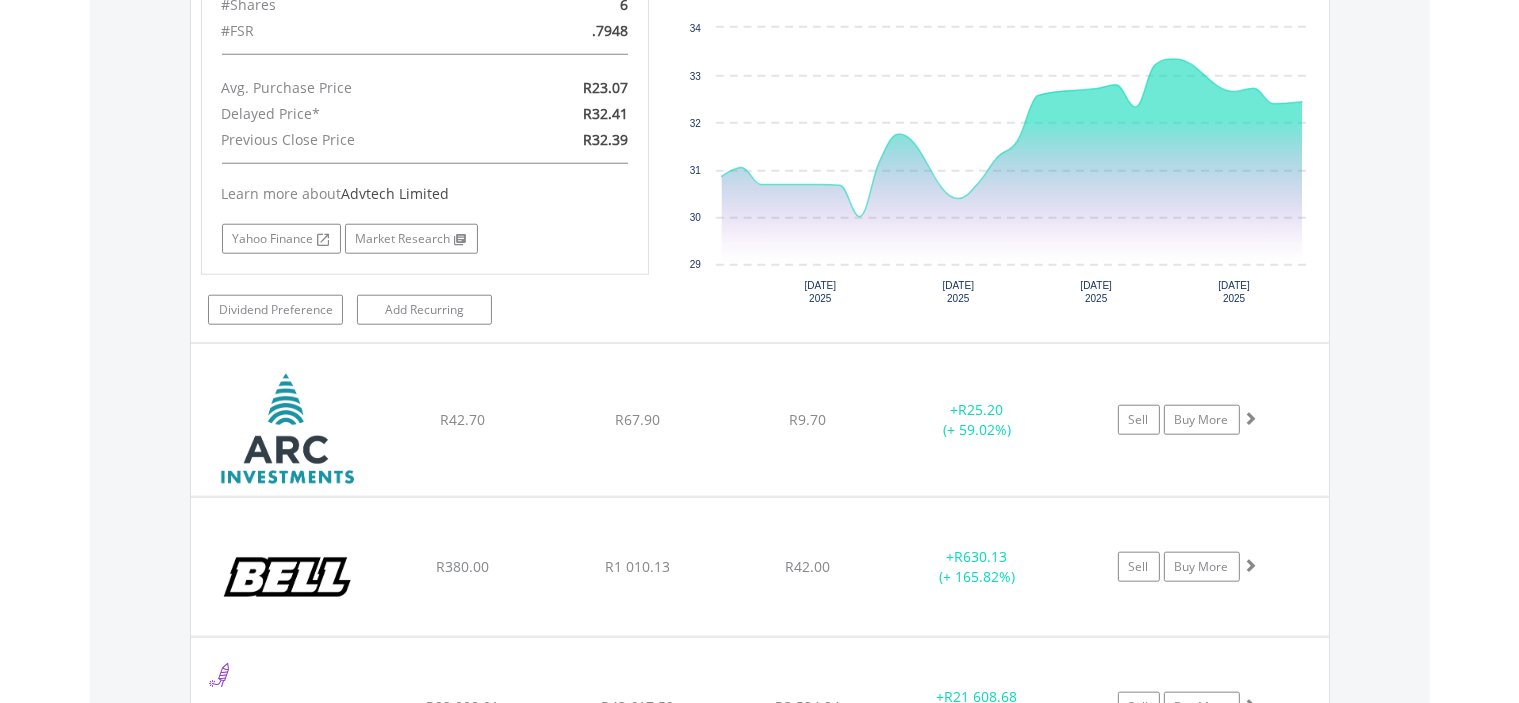 scroll, scrollTop: 2053, scrollLeft: 0, axis: vertical 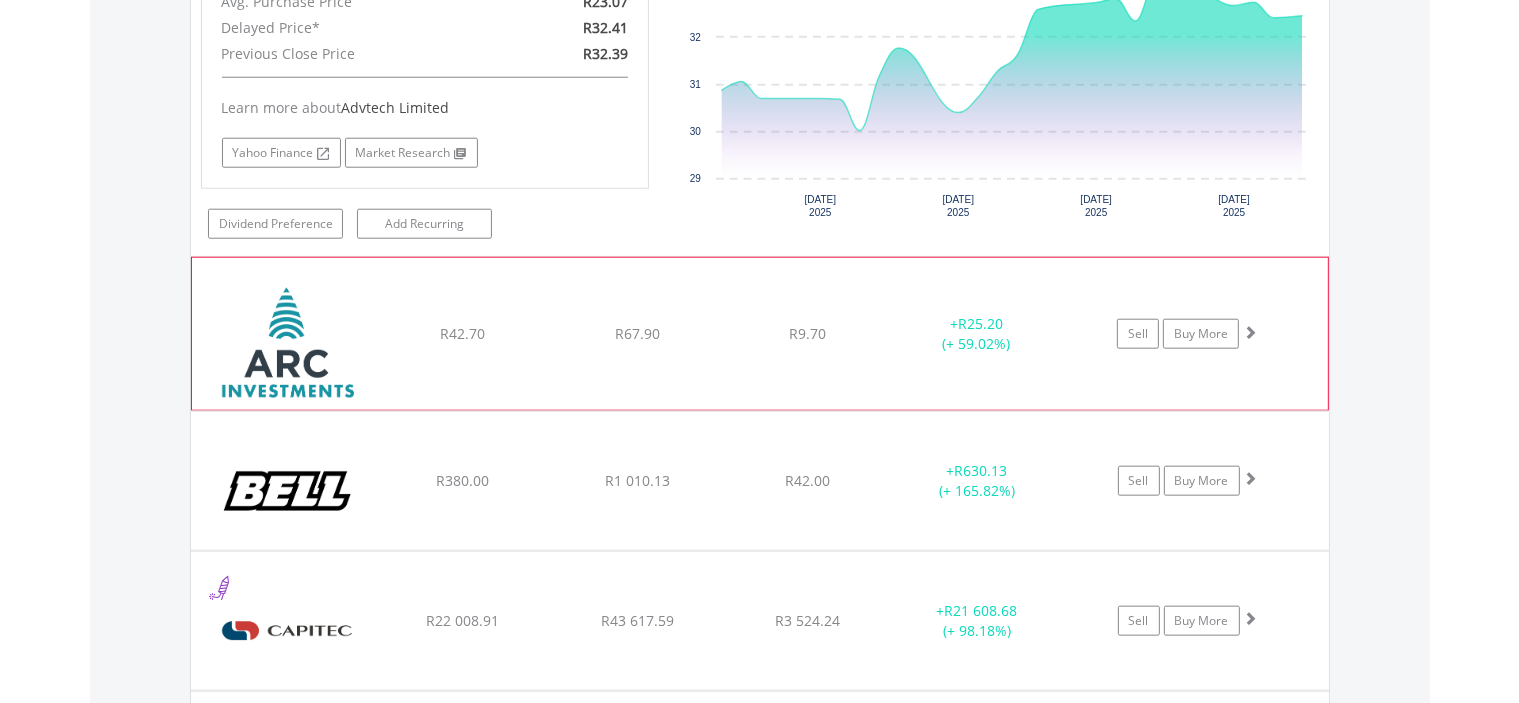 click at bounding box center [288, 343] 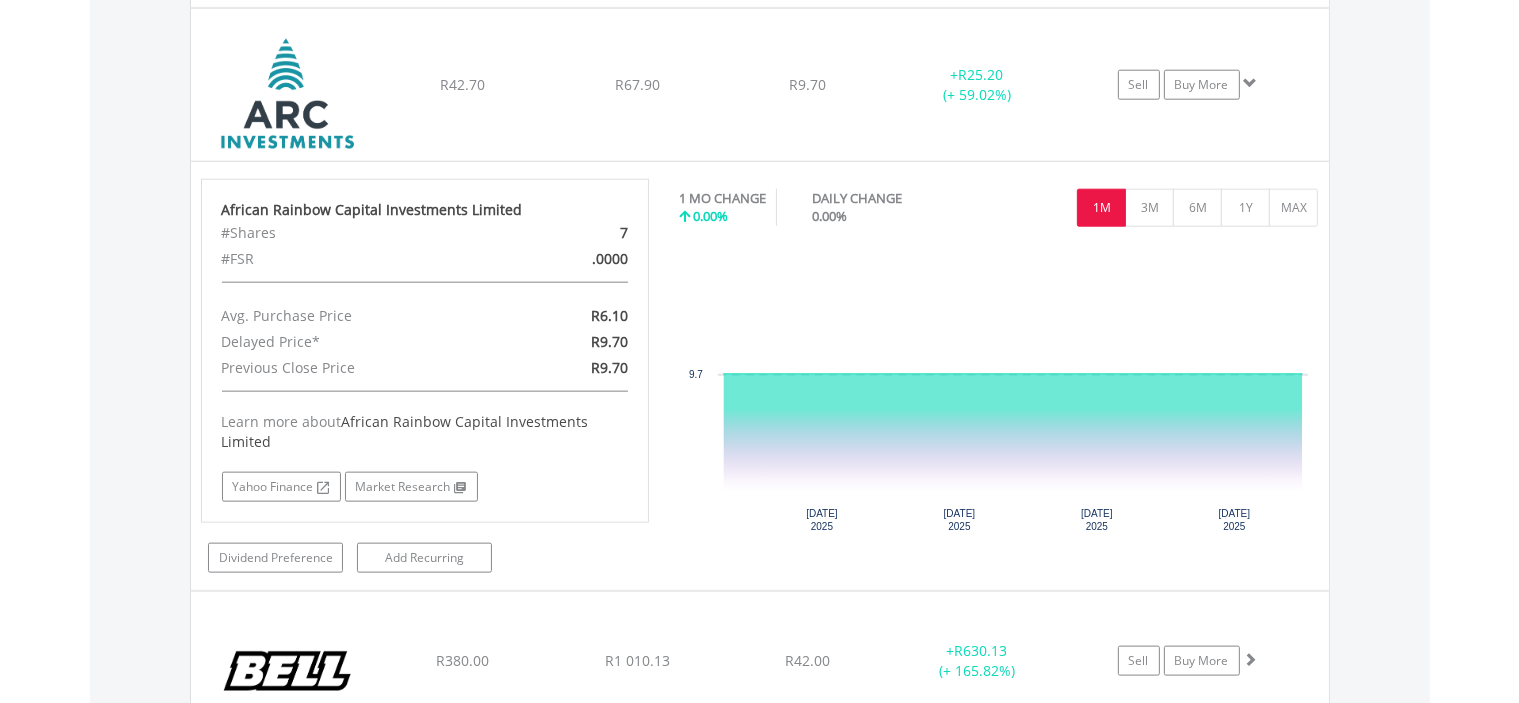 scroll, scrollTop: 2312, scrollLeft: 0, axis: vertical 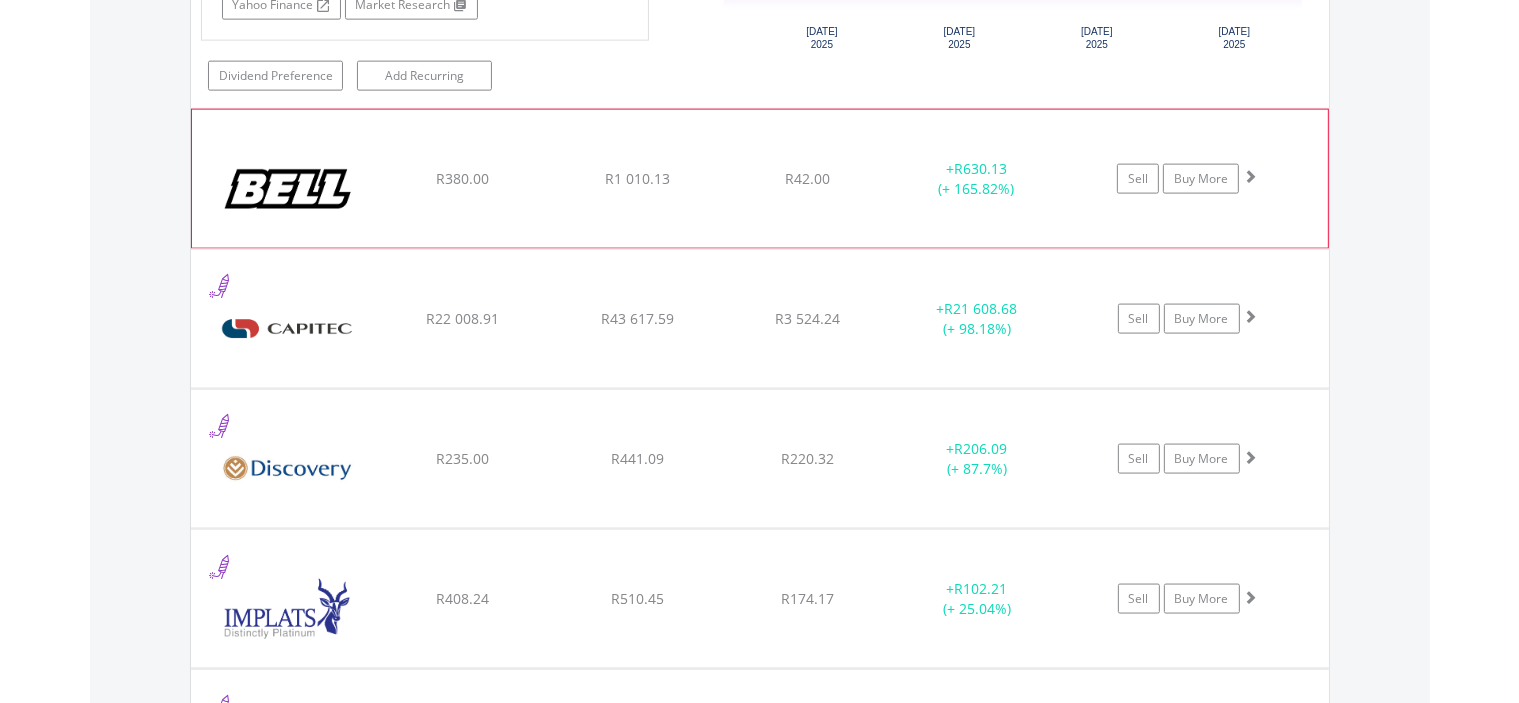 click at bounding box center [288, 189] 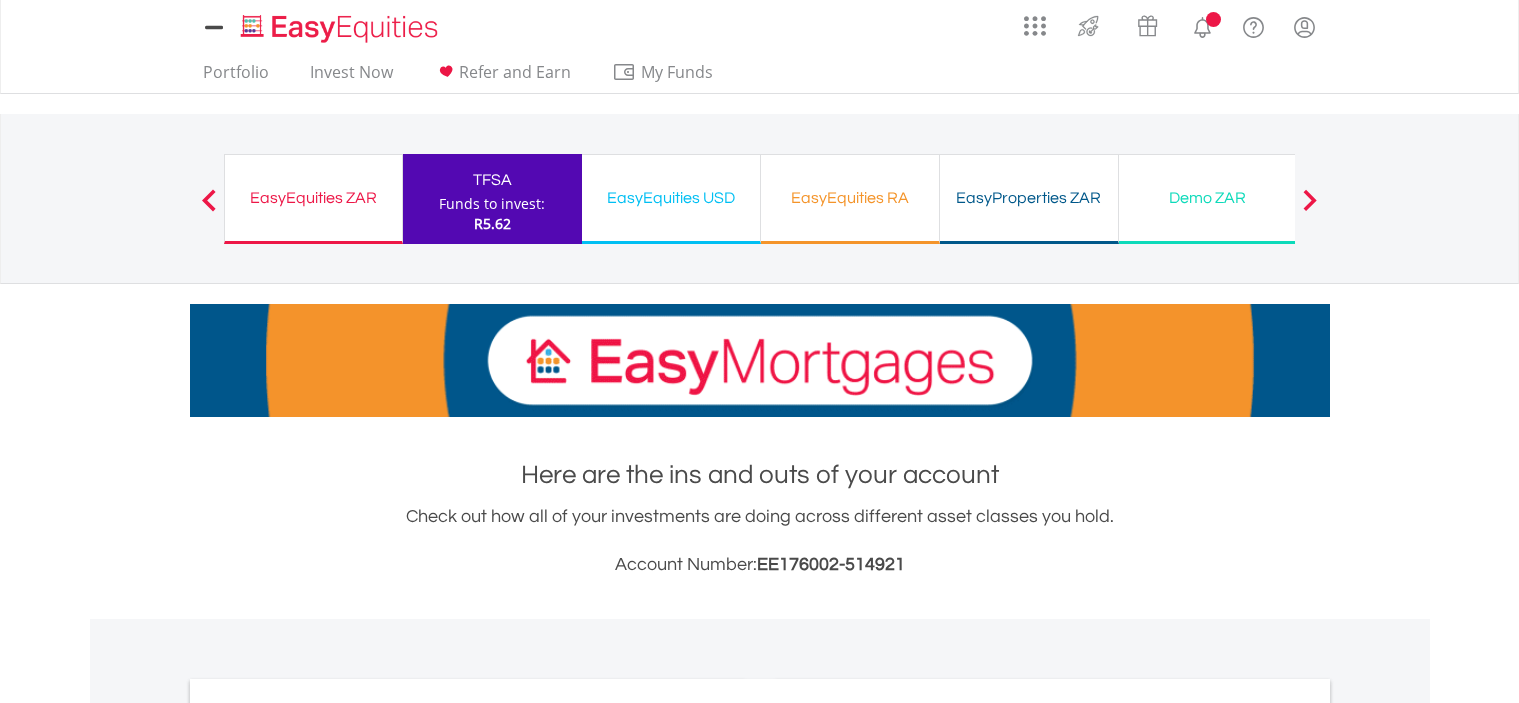 scroll, scrollTop: 0, scrollLeft: 0, axis: both 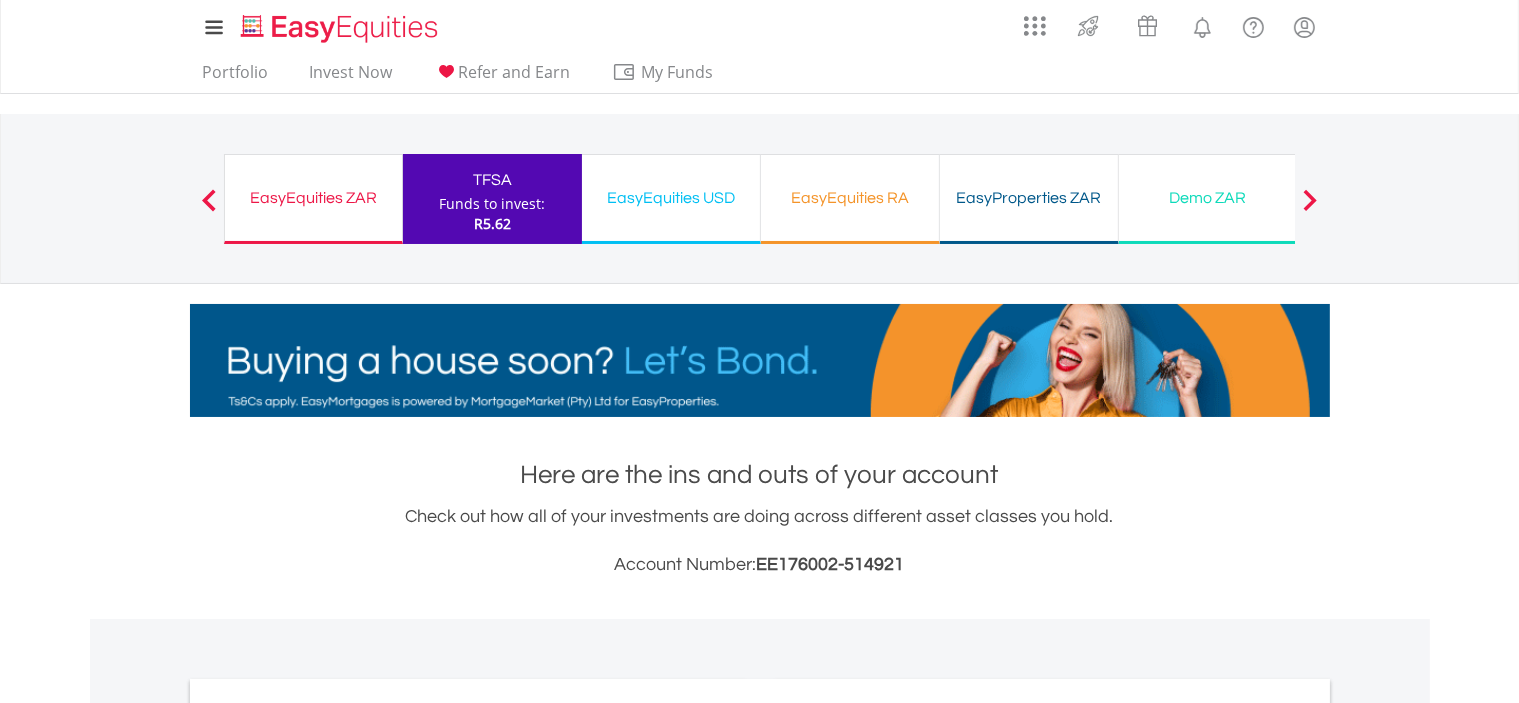 click on "EasyEquities ZAR
Funds to invest:
R5.62" at bounding box center (313, 199) 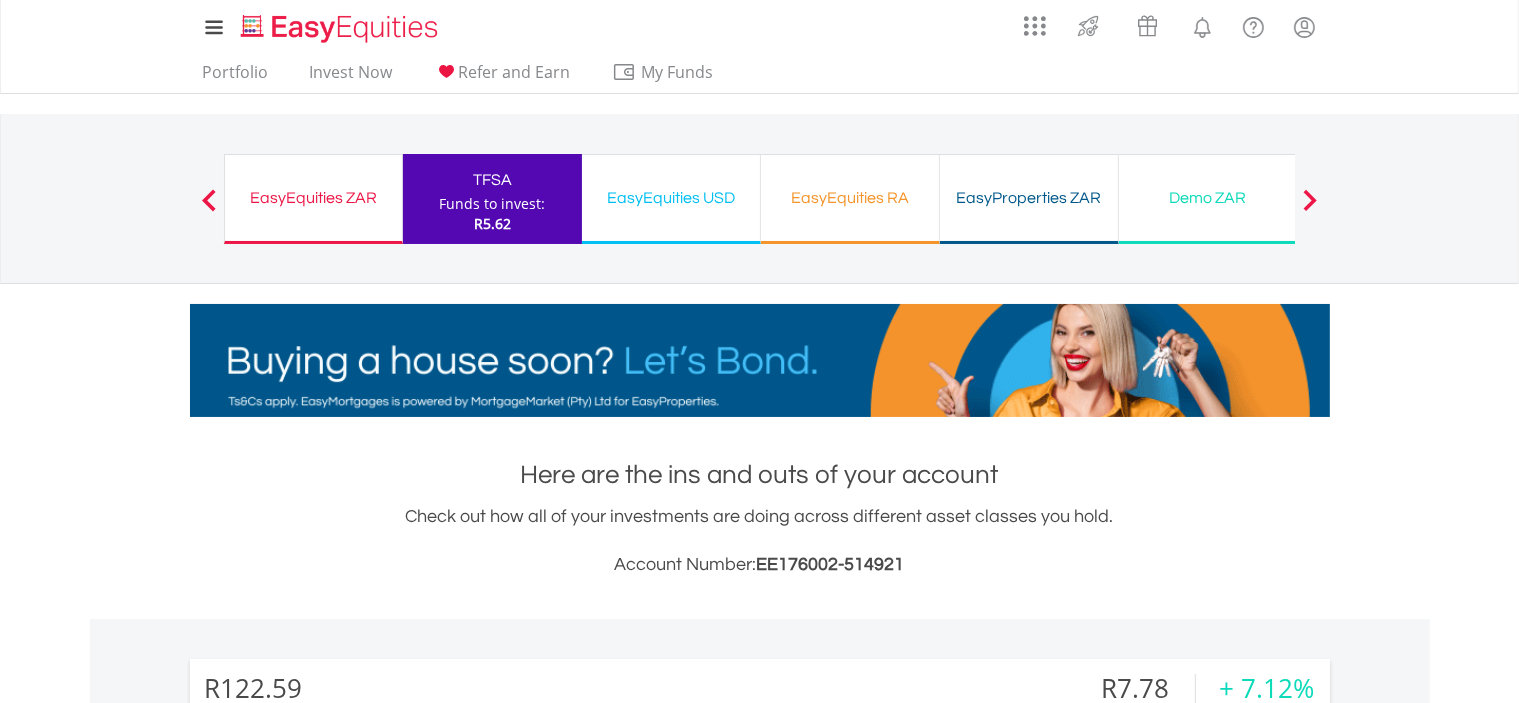 scroll, scrollTop: 999808, scrollLeft: 999620, axis: both 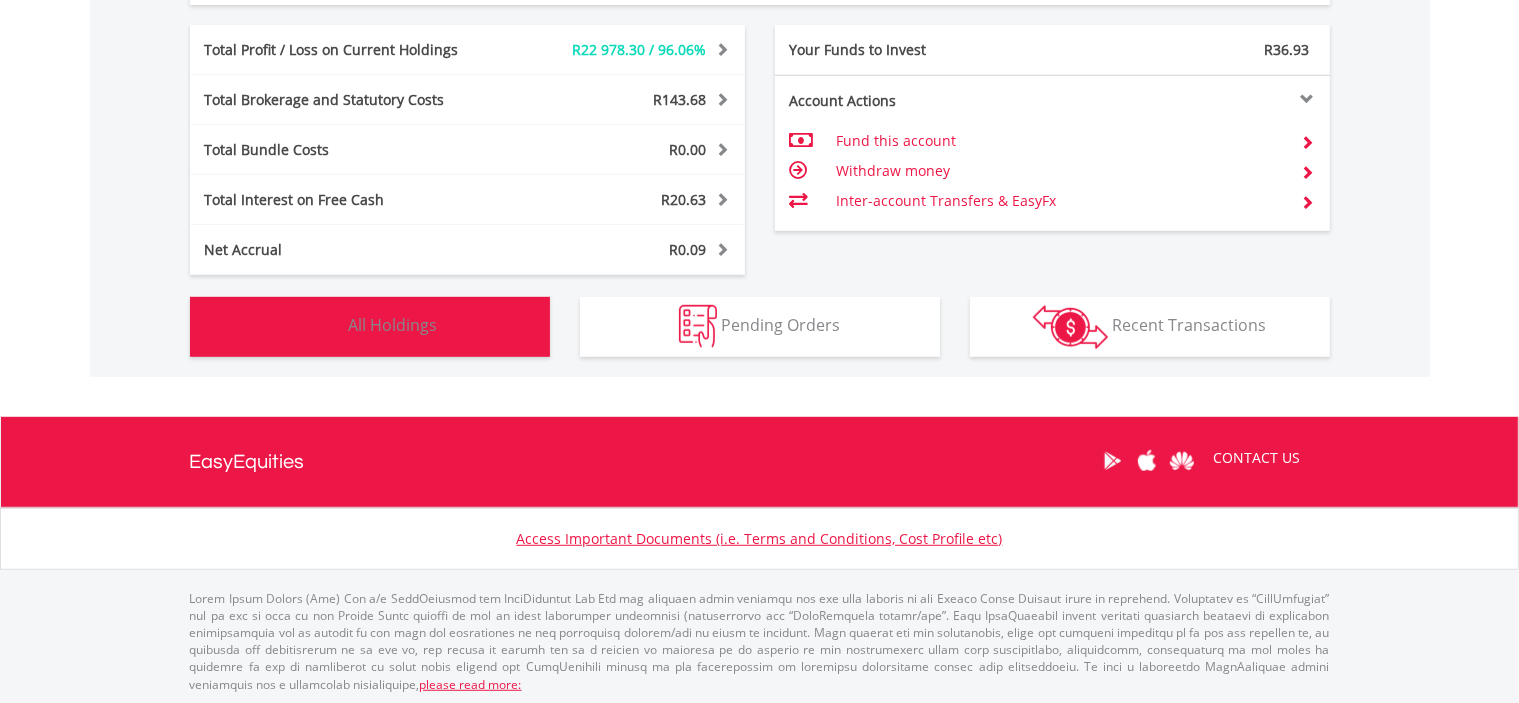 click on "All Holdings" at bounding box center (393, 325) 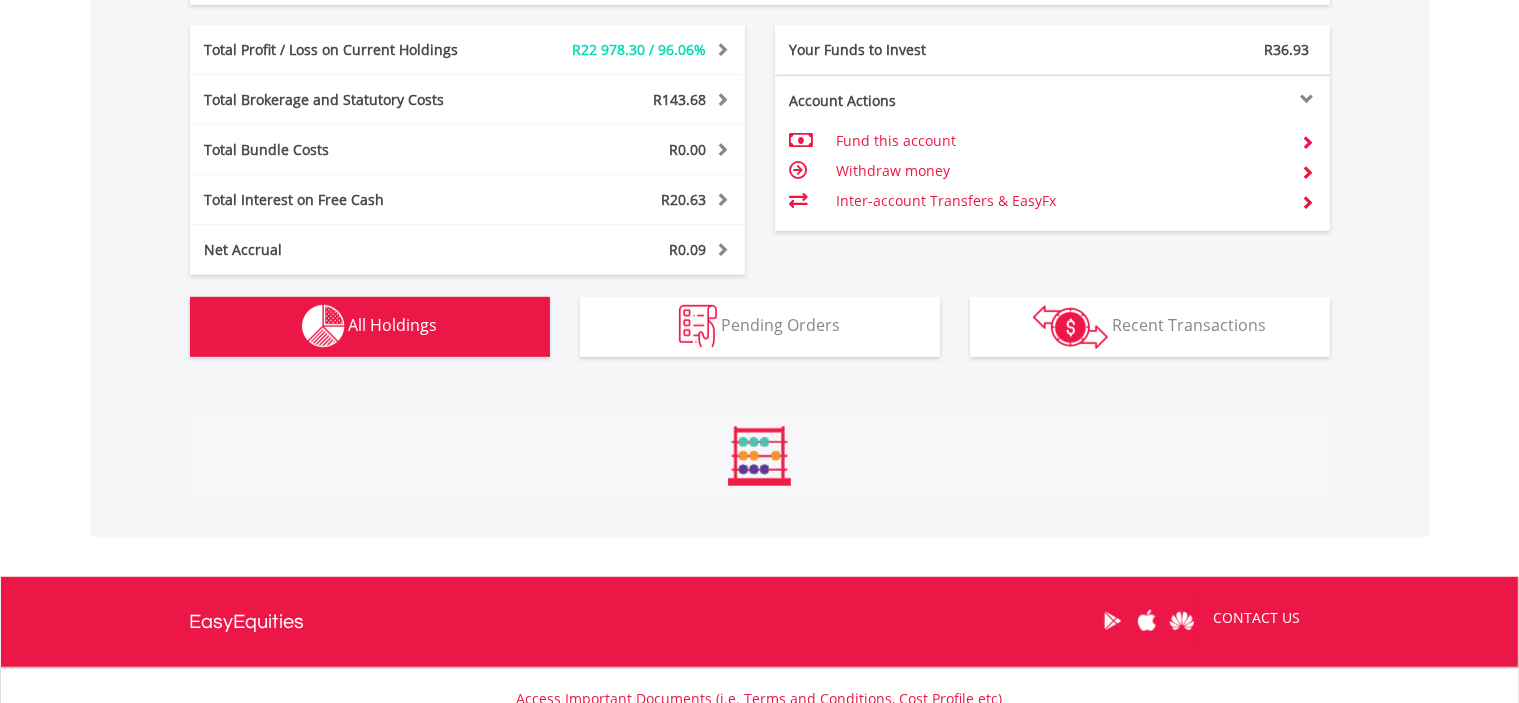 scroll, scrollTop: 1520, scrollLeft: 0, axis: vertical 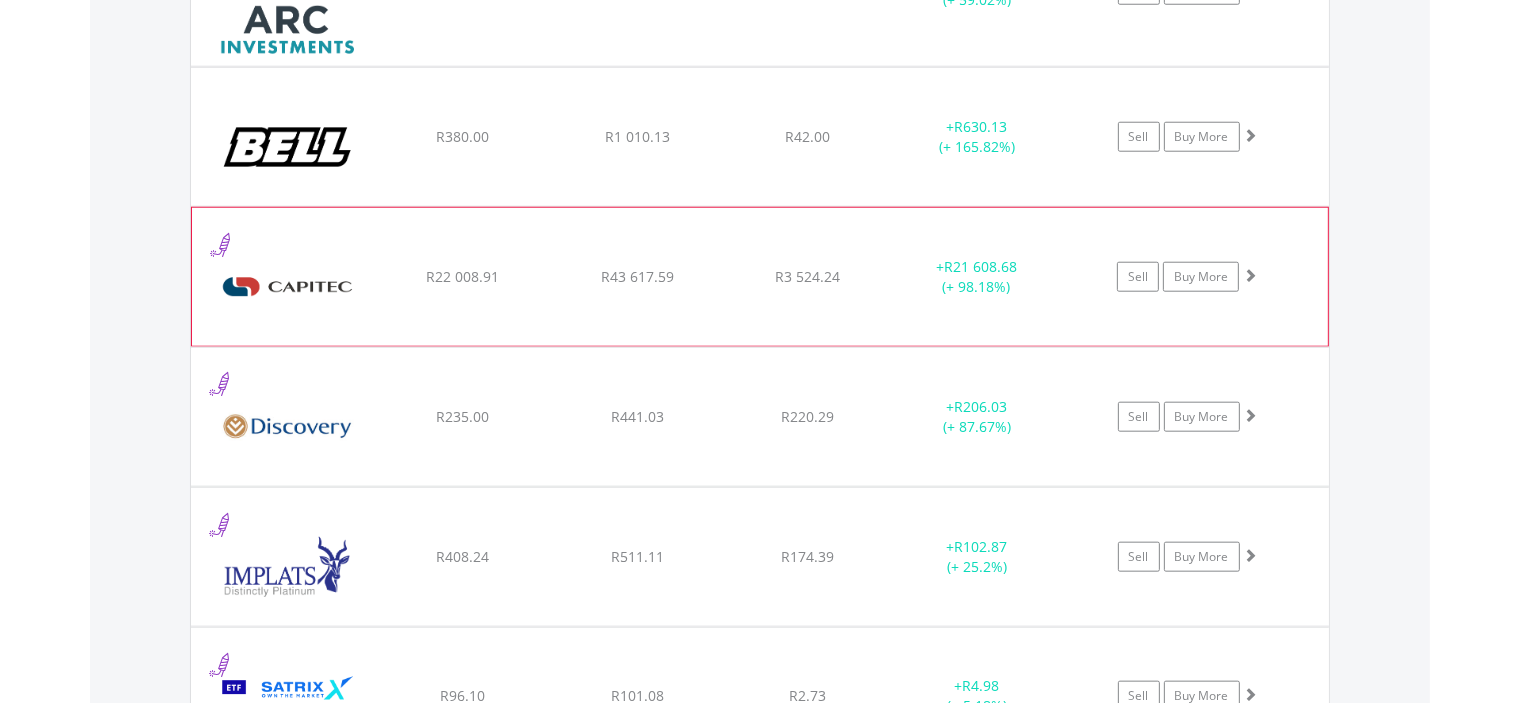 click at bounding box center (288, 287) 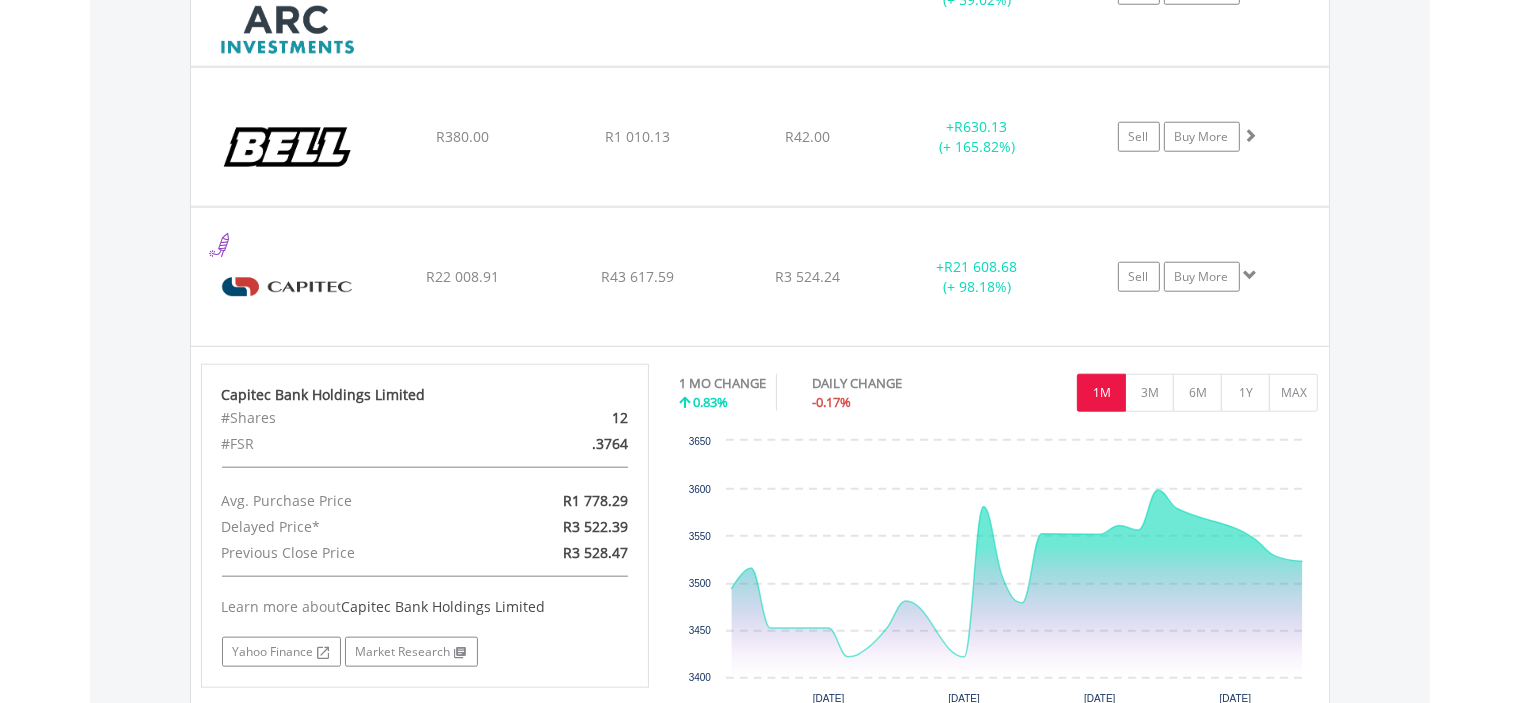 click on "Value View
Share View
DIY Shares
HOLDING
PURCHASE VALUE
CURRENT VALUE
CURRENT PRICE
PROFIT/LOSS
﻿
Absa Group Limited
R190.00
R201.60
R178.11
+  R11.60 (+ 6.11%)
Buy More" at bounding box center (760, 495) 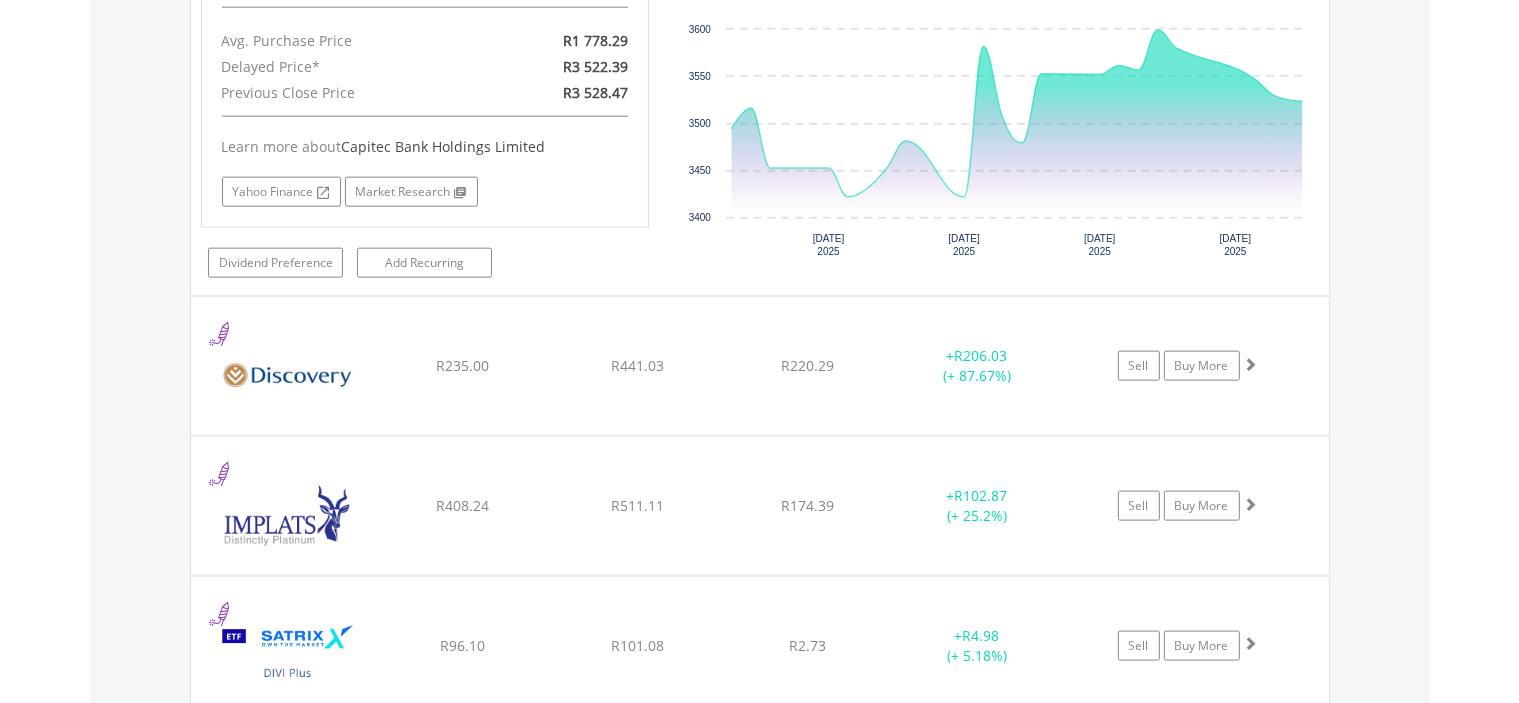 scroll, scrollTop: 2512, scrollLeft: 0, axis: vertical 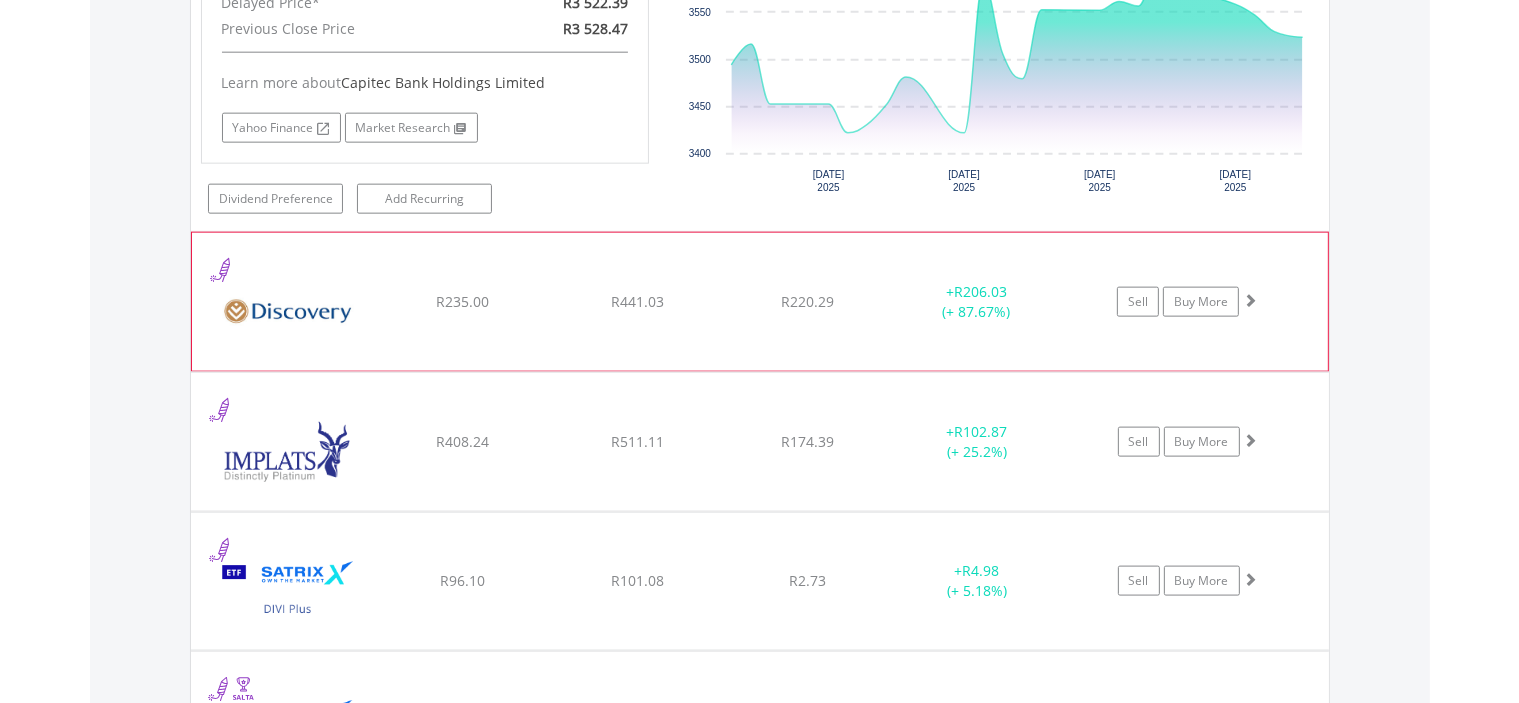 click at bounding box center [288, 312] 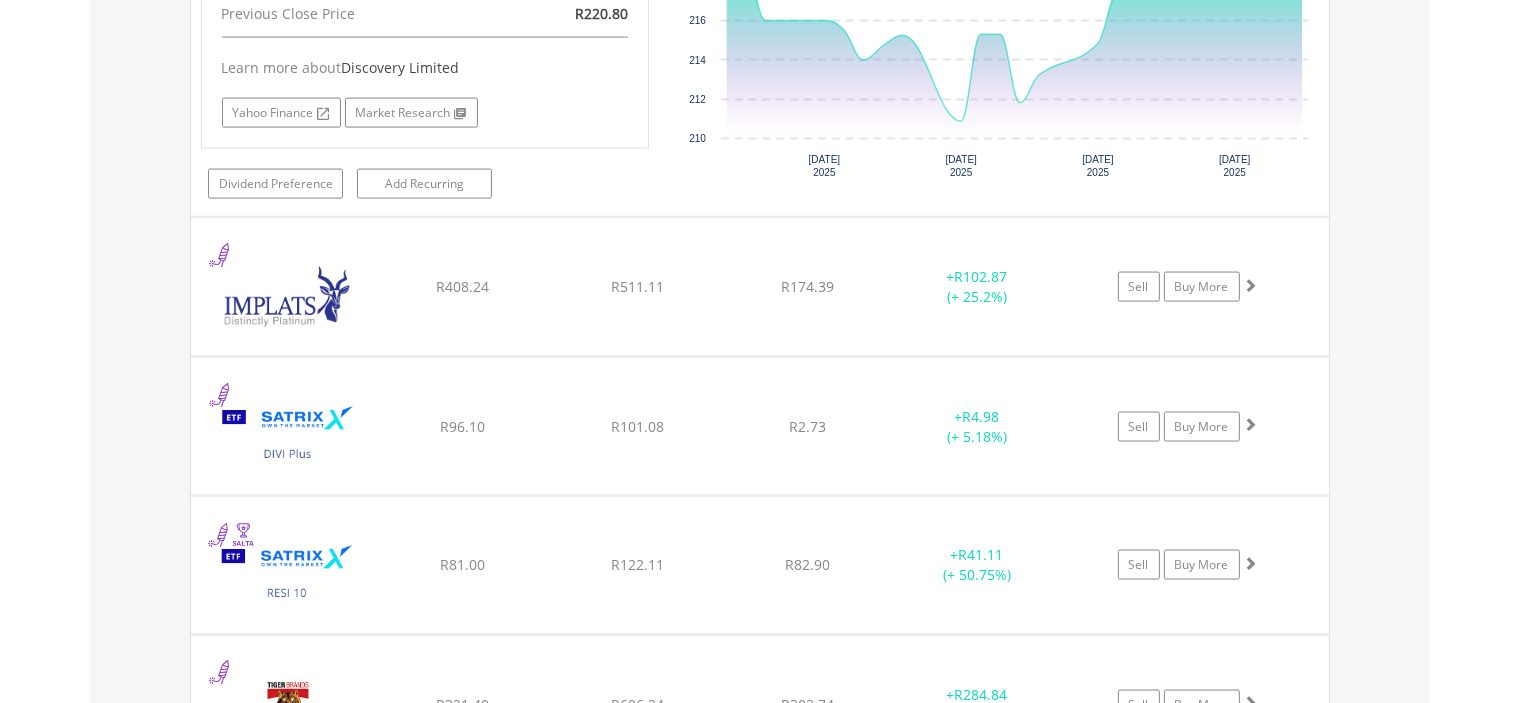 scroll, scrollTop: 3081, scrollLeft: 0, axis: vertical 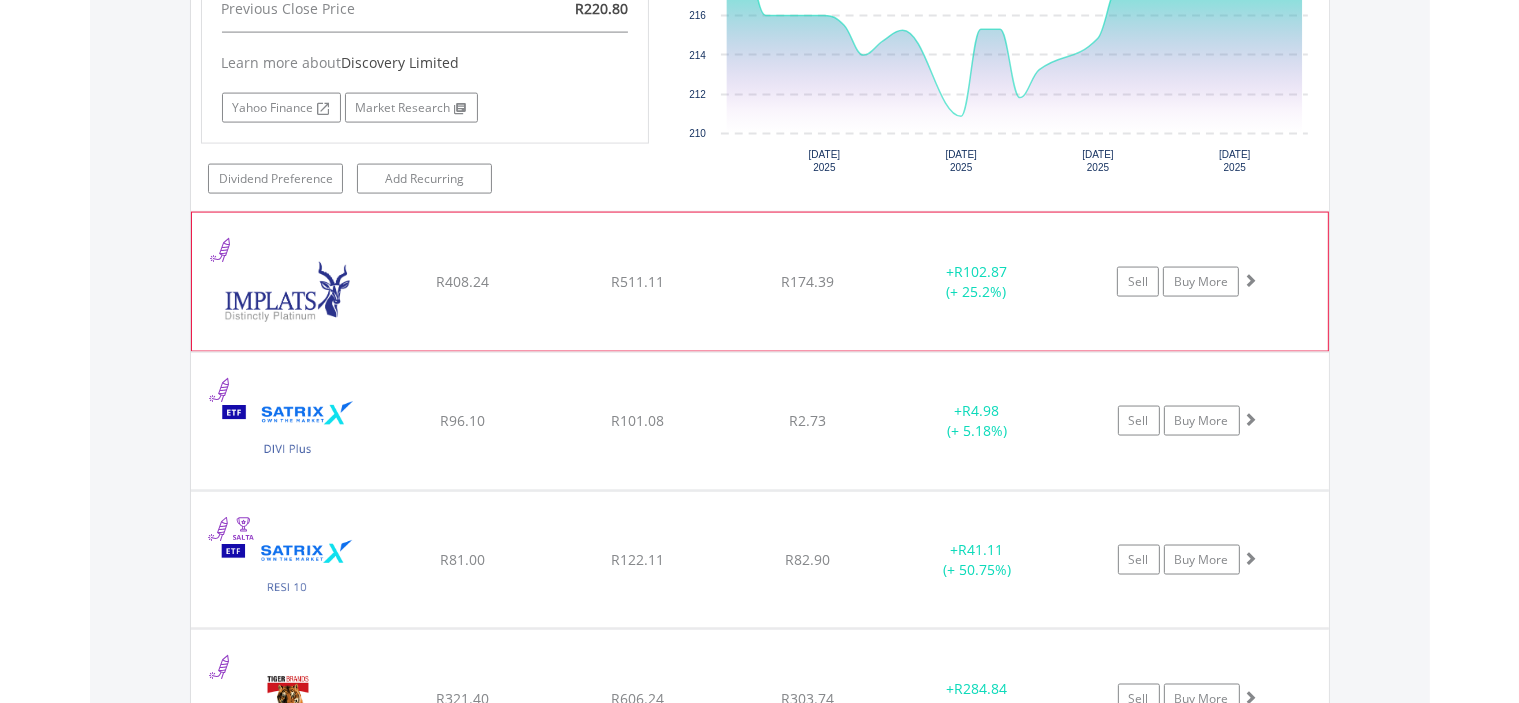 click at bounding box center (288, 292) 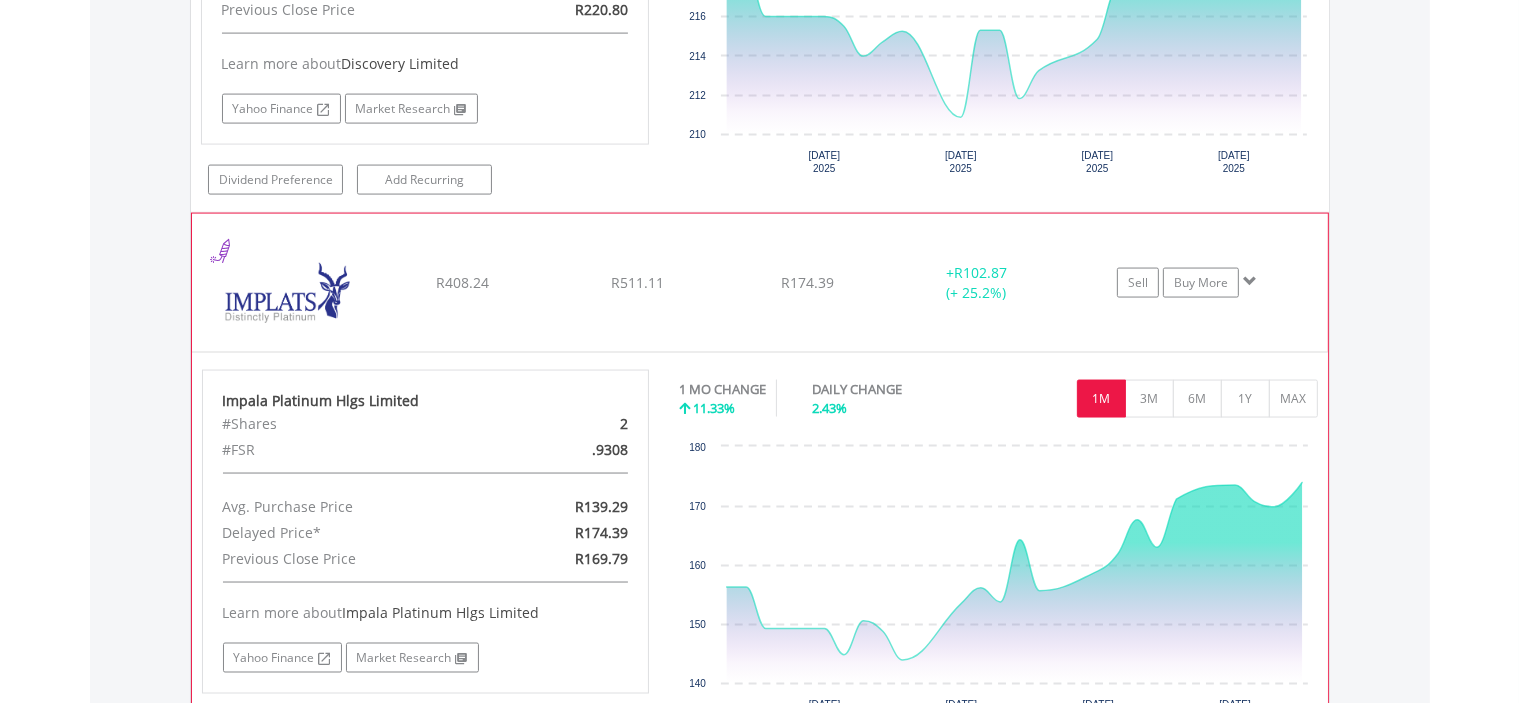 scroll, scrollTop: 3081, scrollLeft: 0, axis: vertical 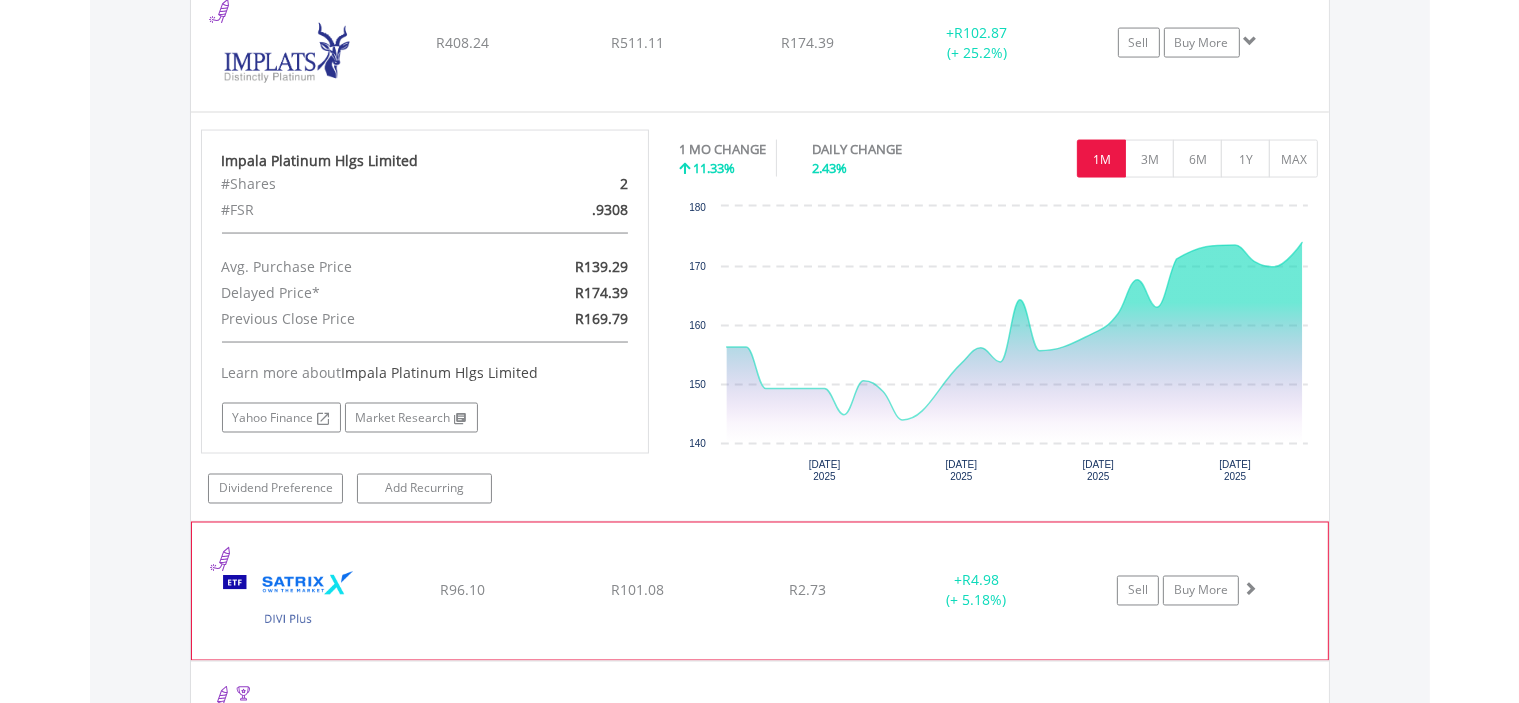 click at bounding box center (288, 601) 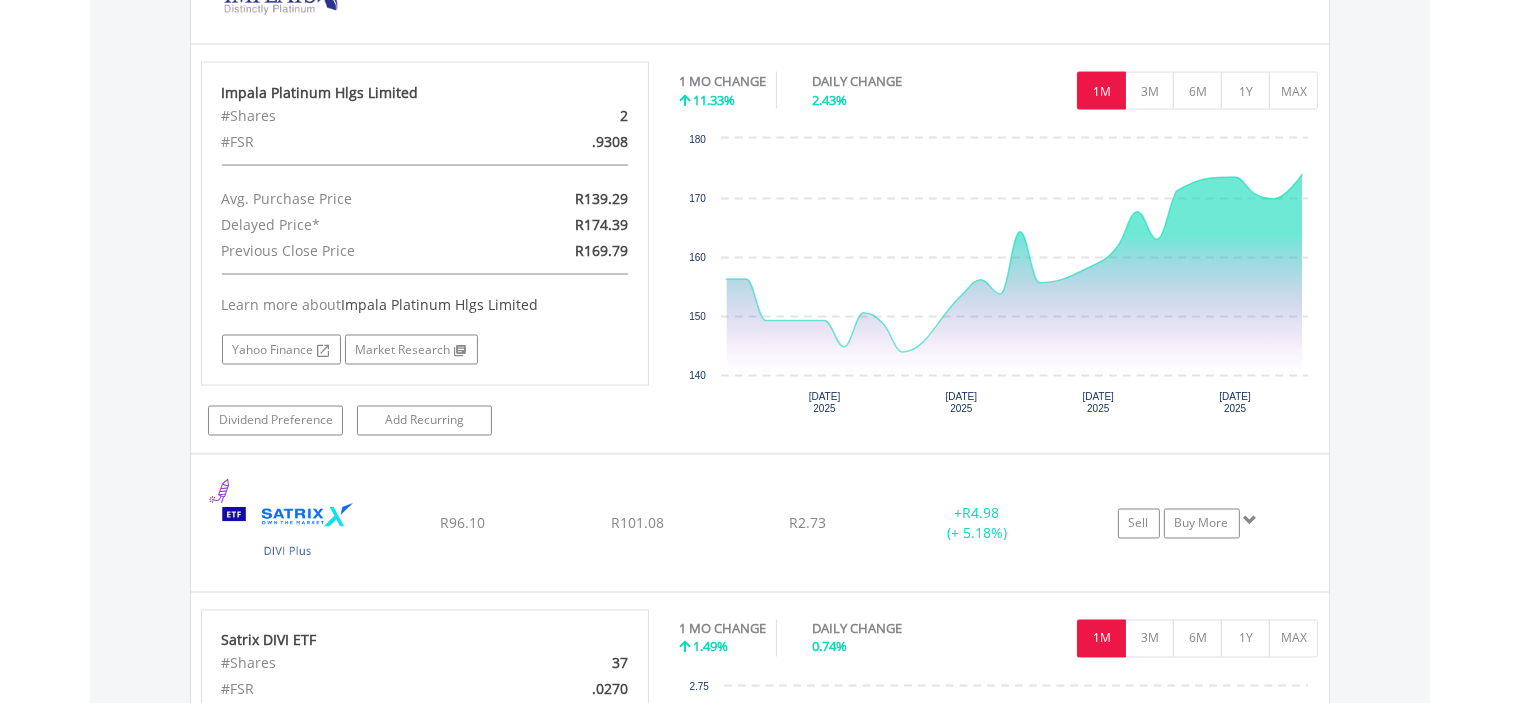 scroll, scrollTop: 3381, scrollLeft: 0, axis: vertical 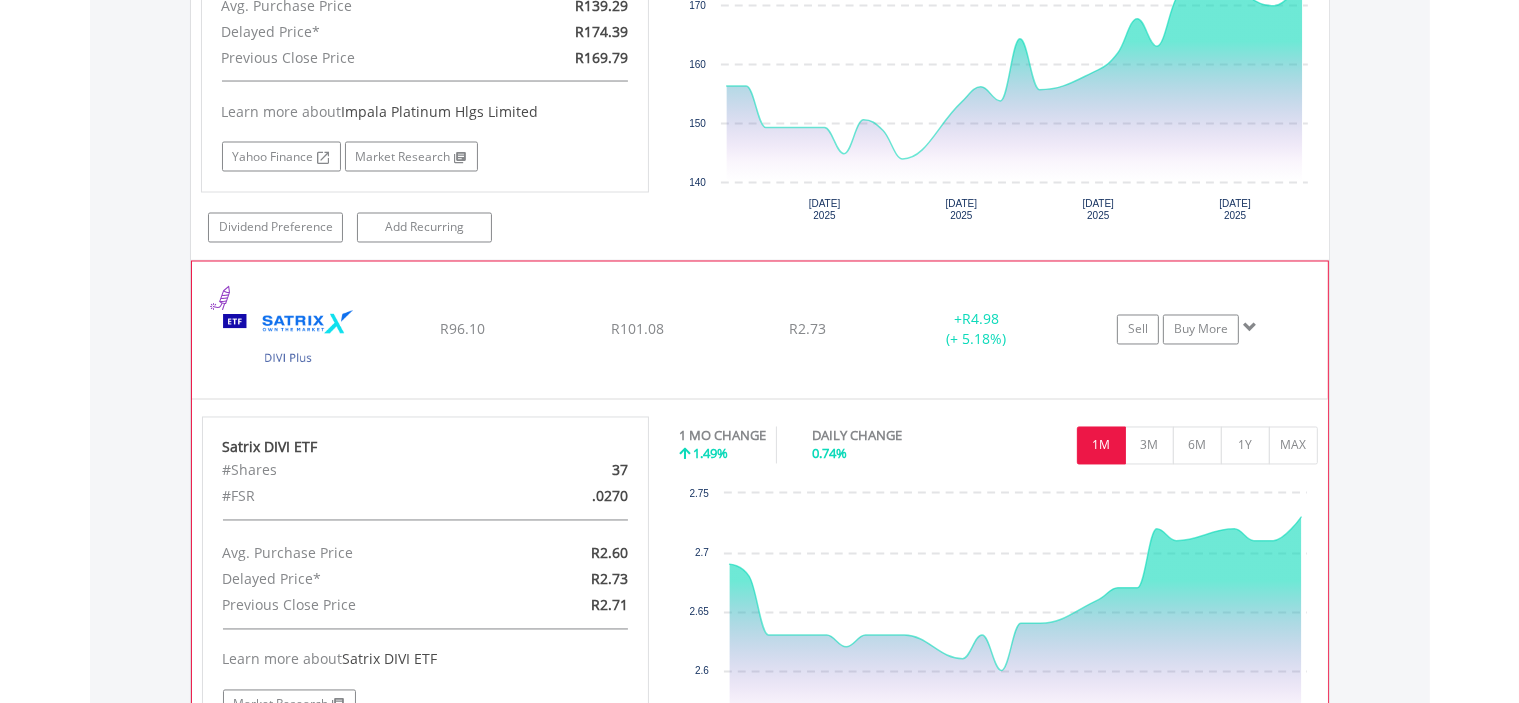 click at bounding box center (288, 340) 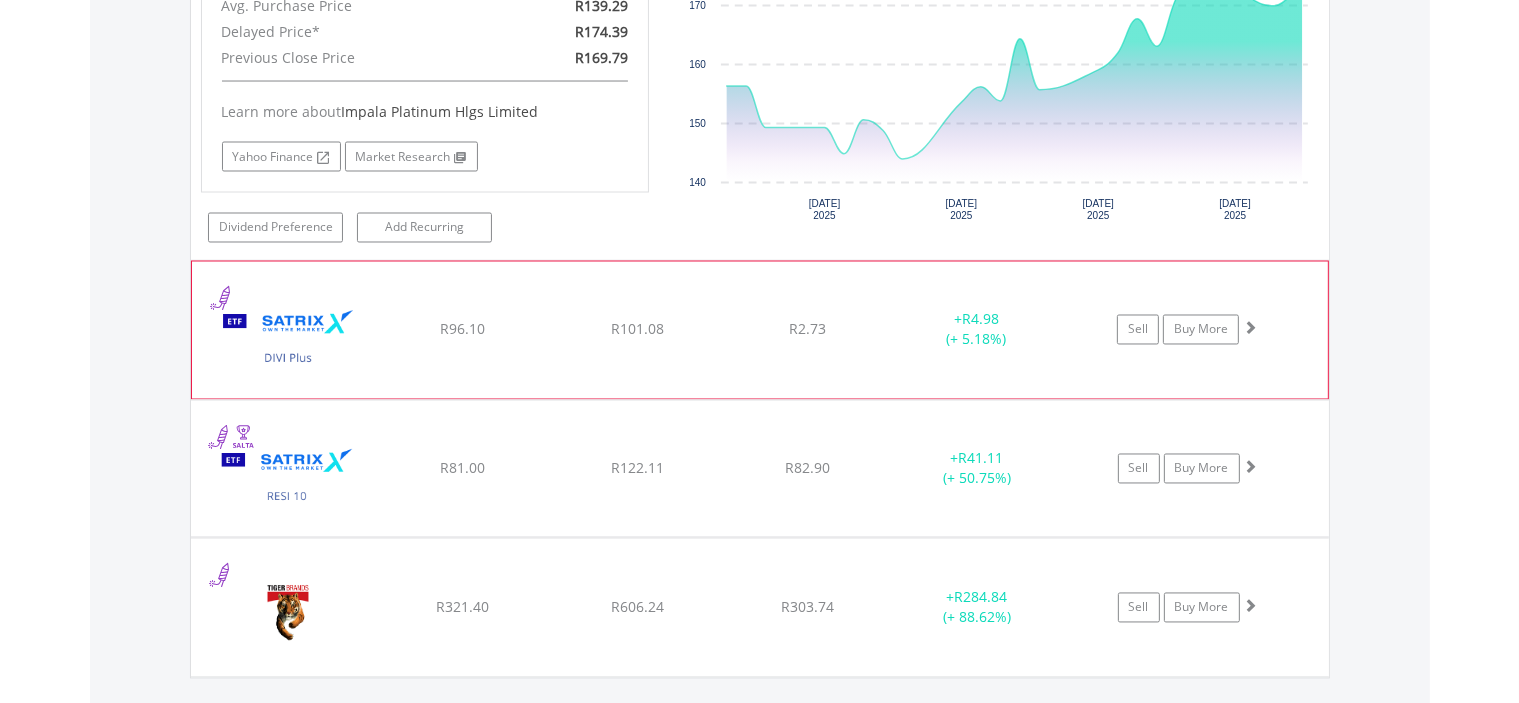 click at bounding box center [288, 340] 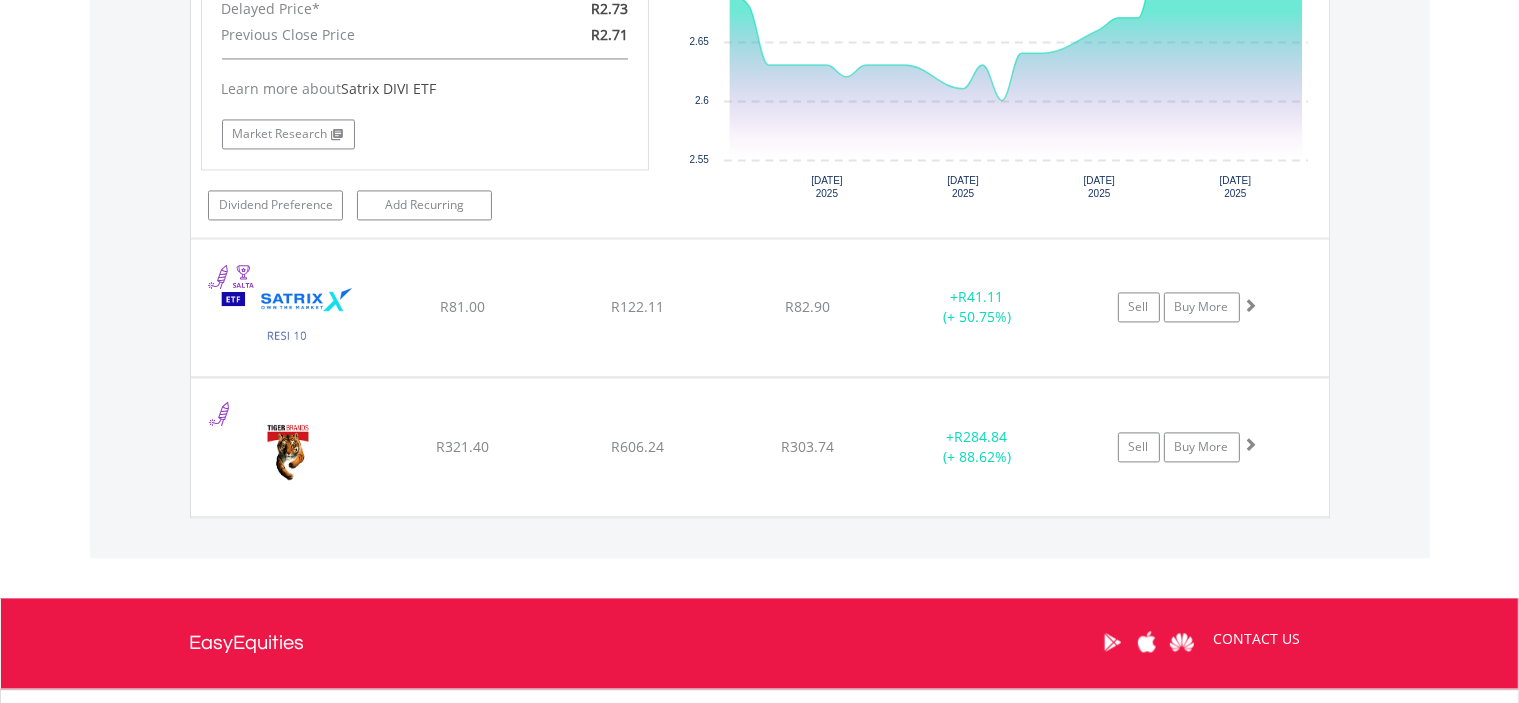 scroll, scrollTop: 4171, scrollLeft: 0, axis: vertical 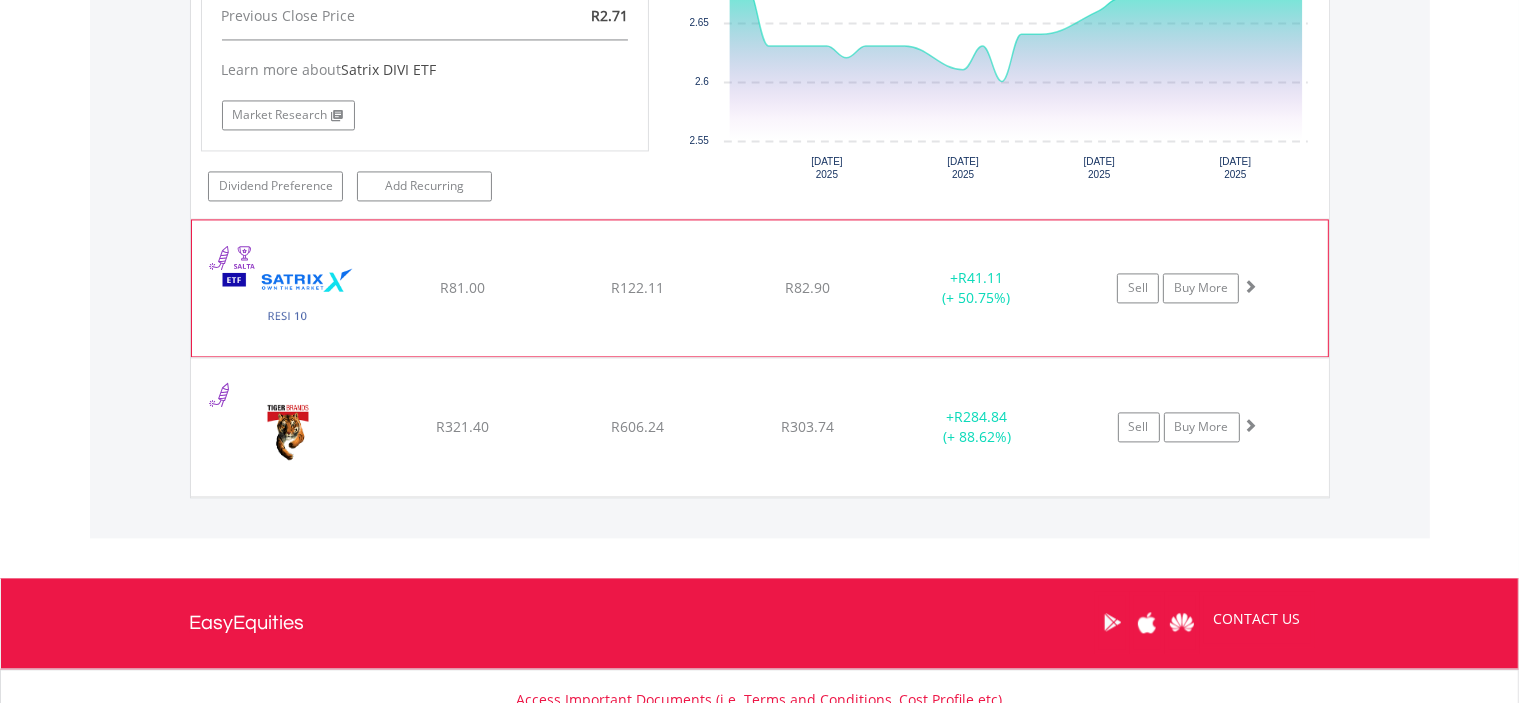 click at bounding box center (288, 298) 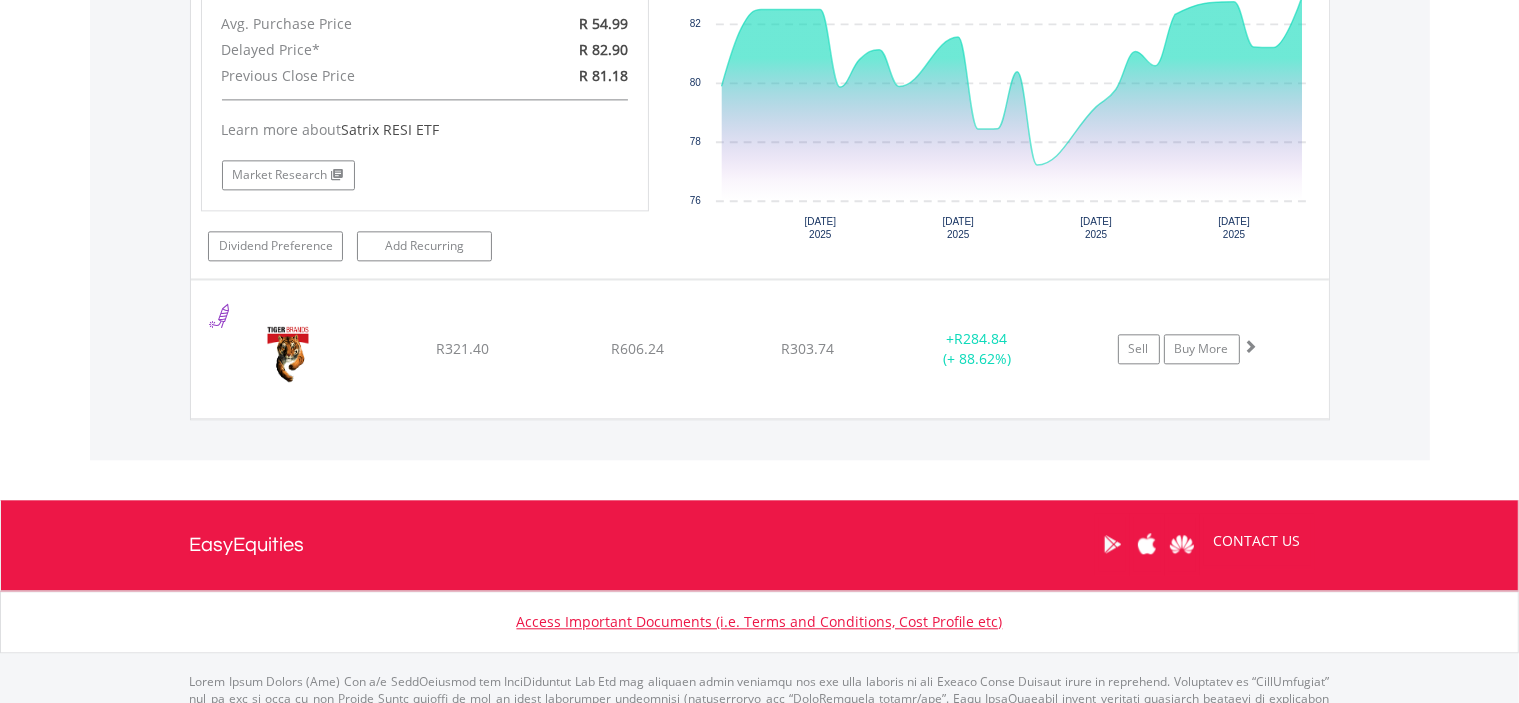 scroll, scrollTop: 4652, scrollLeft: 0, axis: vertical 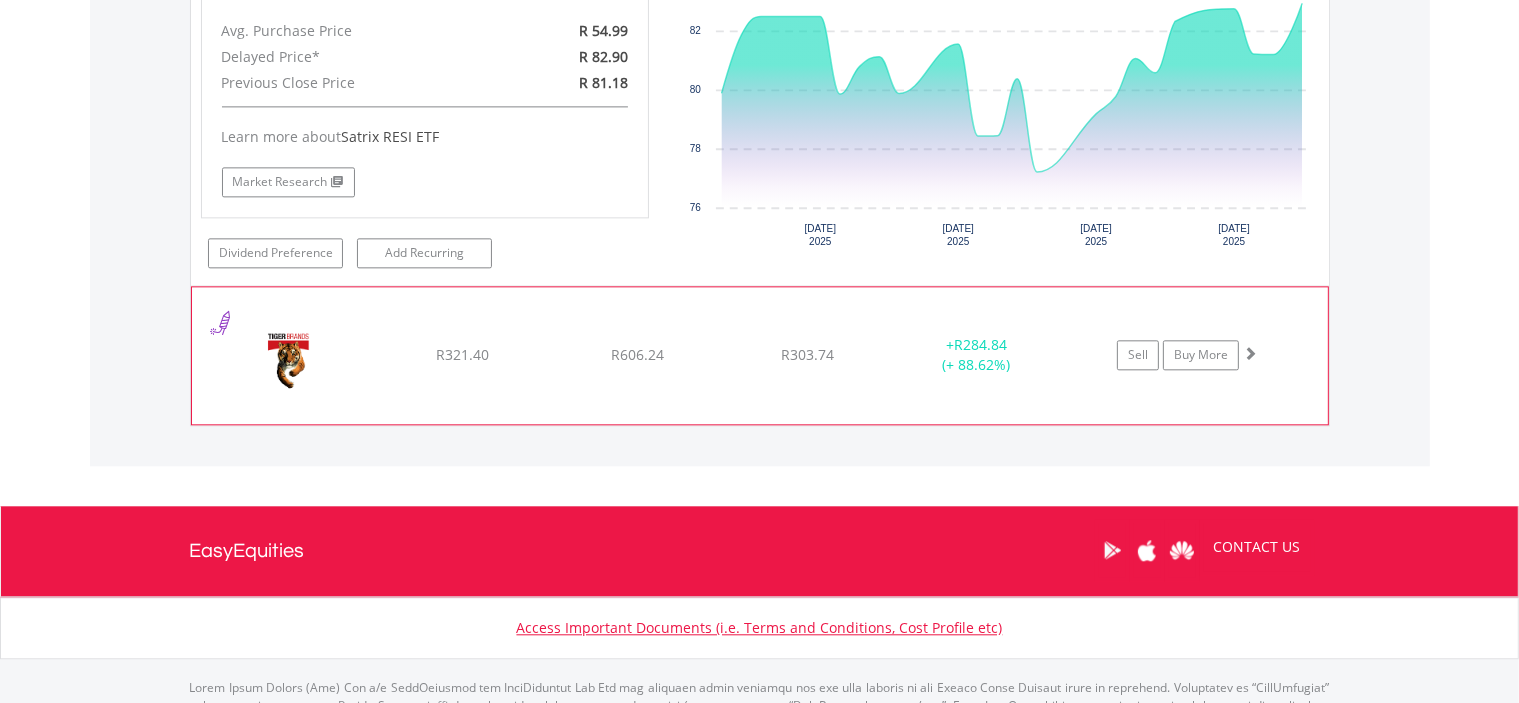 click at bounding box center [288, 366] 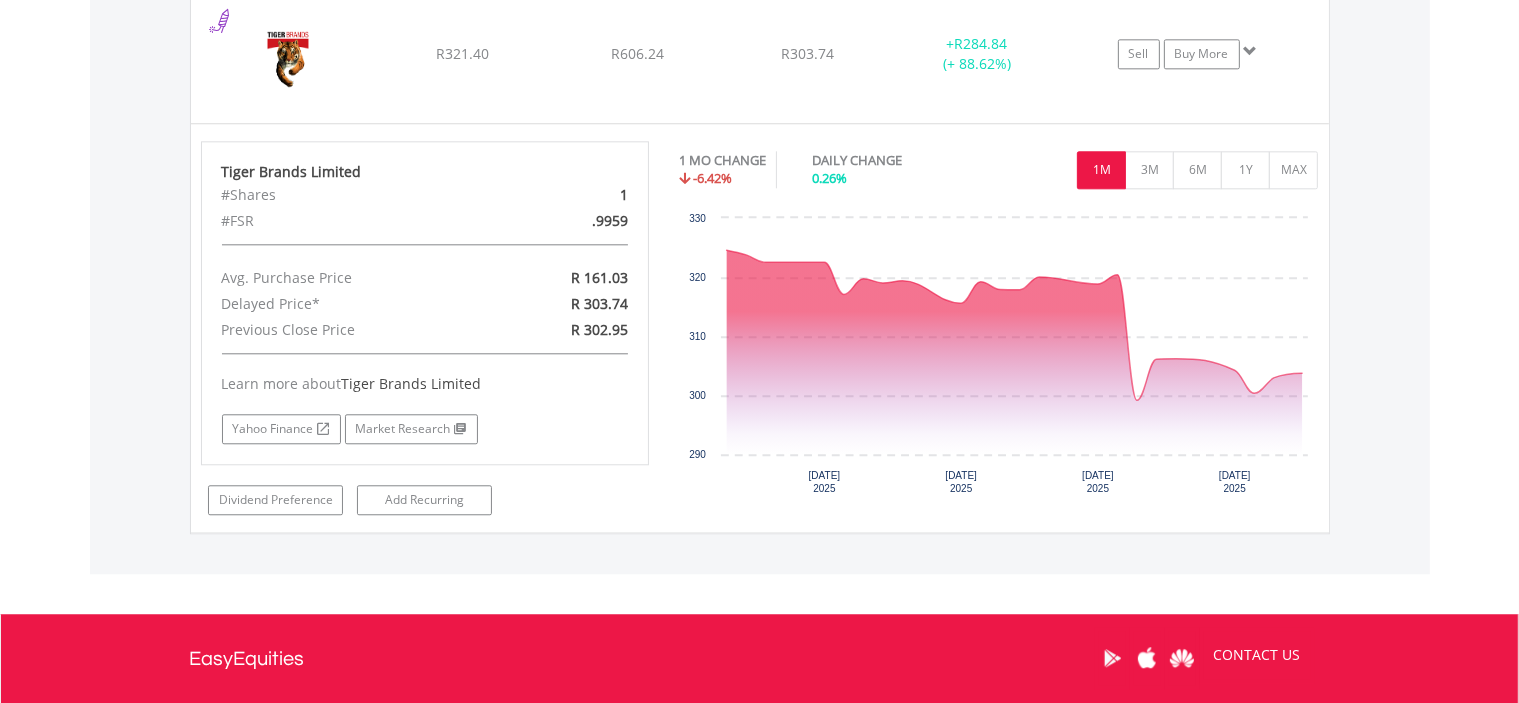 scroll, scrollTop: 4948, scrollLeft: 0, axis: vertical 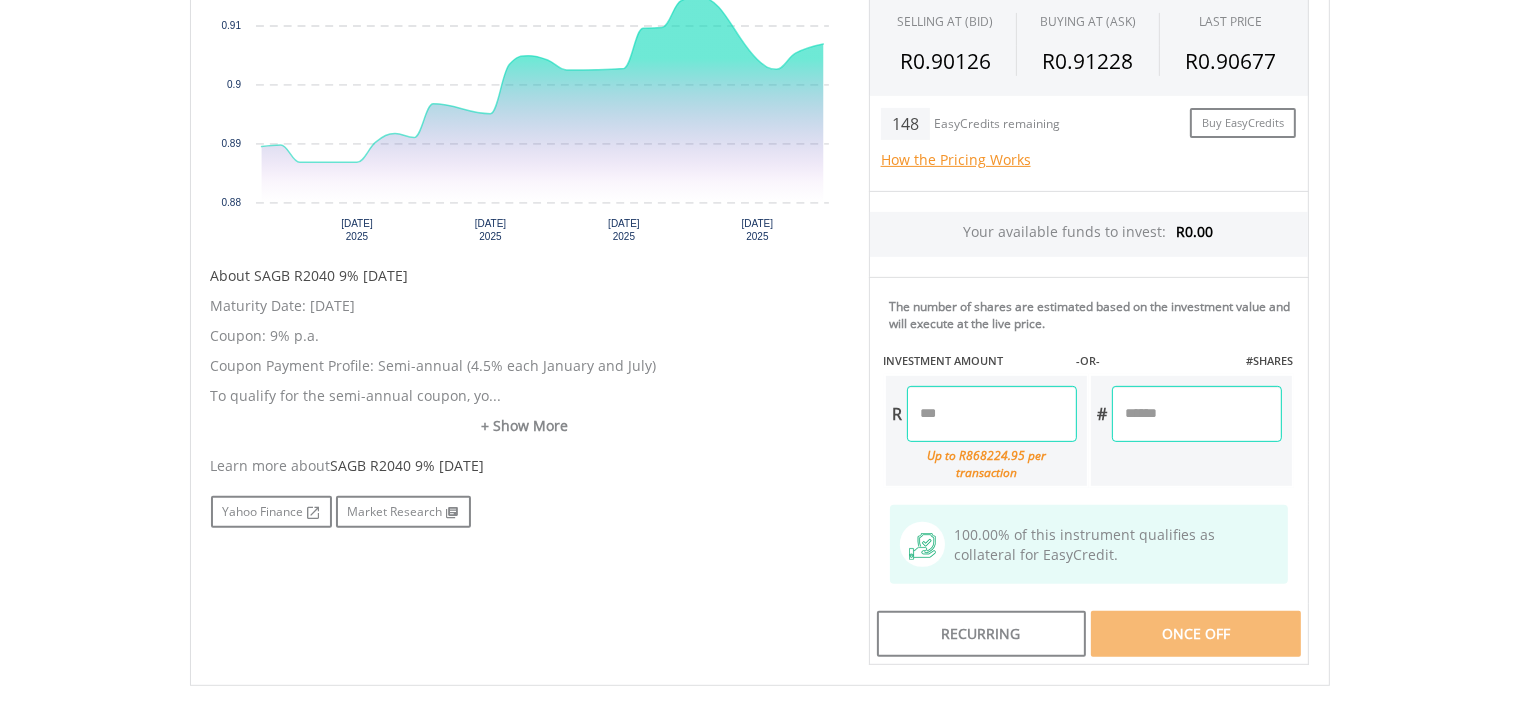 click at bounding box center (992, 414) 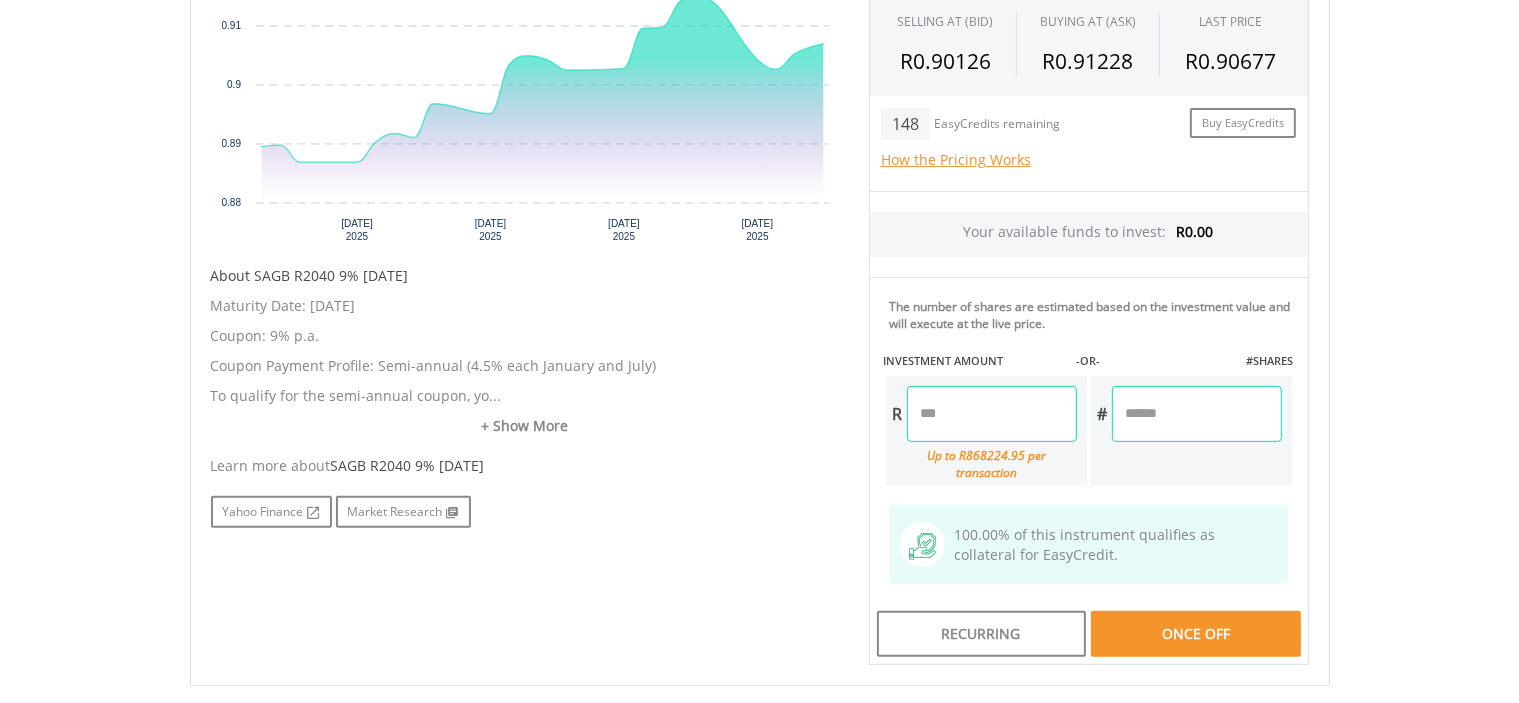 type on "*****" 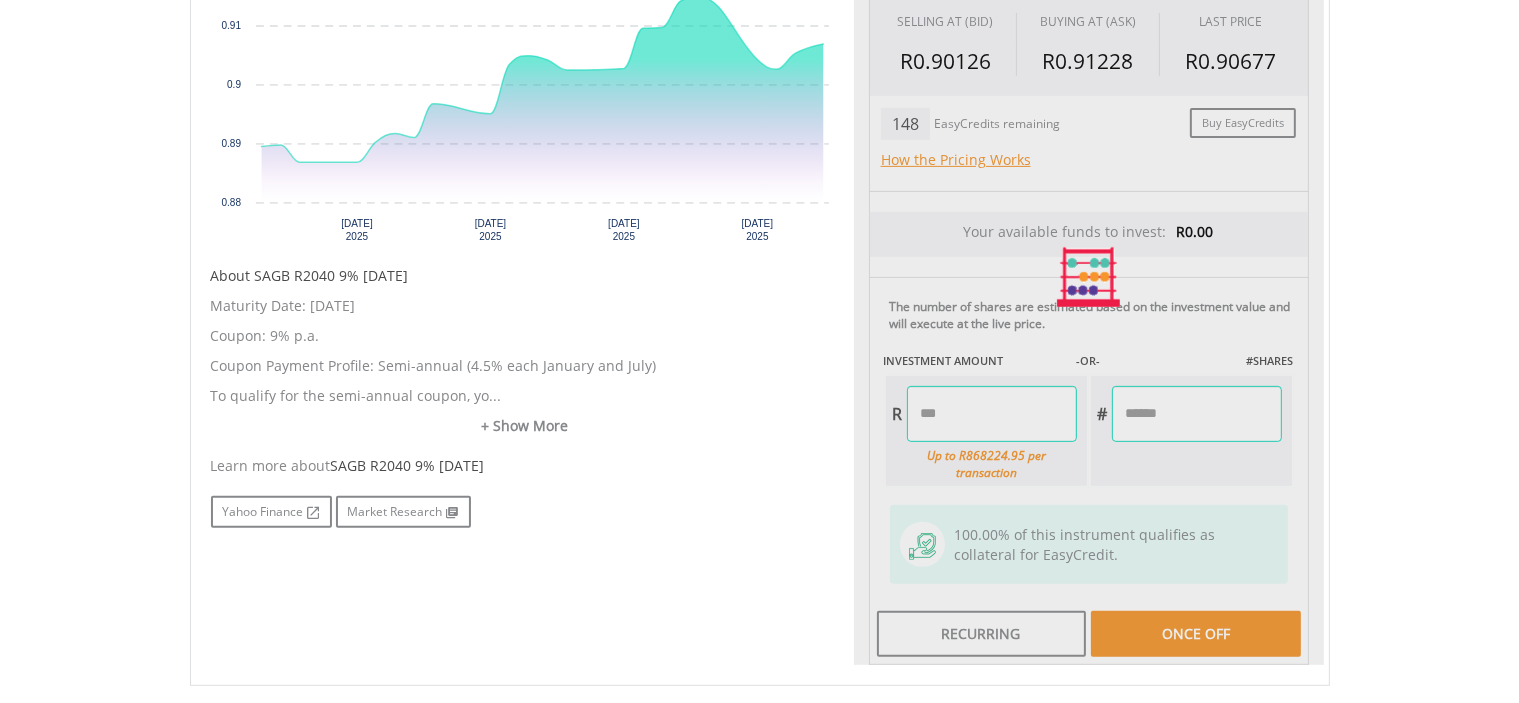 click on "Last Updated Price:
15-min. Delay*
Price Update Cost:
1
Credits
Request A Price Update
Request Update
SELLING AT (BID)
BUYING AT                     (ASK)
LAST PRICE
R0.90126
R0.91228
R0.90677
148" at bounding box center (1089, 277) 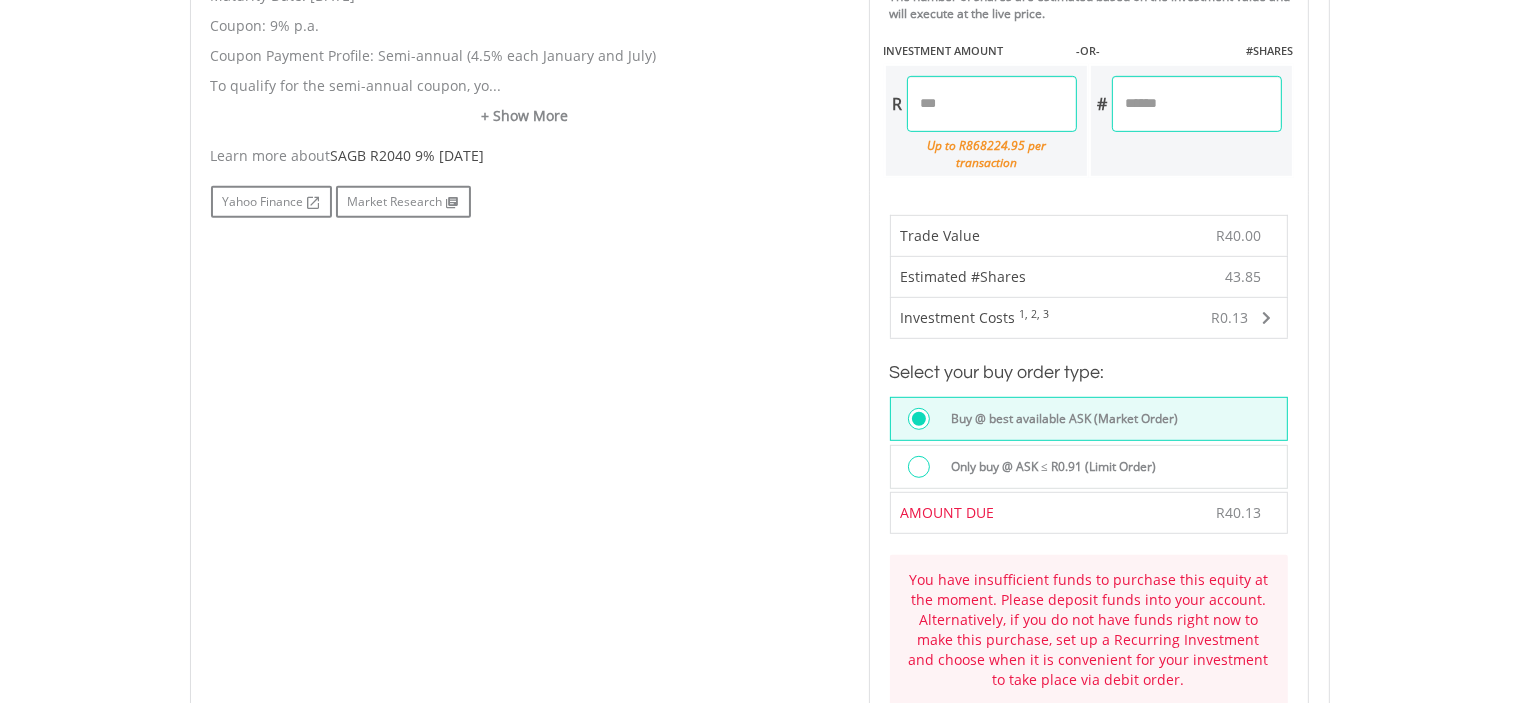 scroll, scrollTop: 1041, scrollLeft: 0, axis: vertical 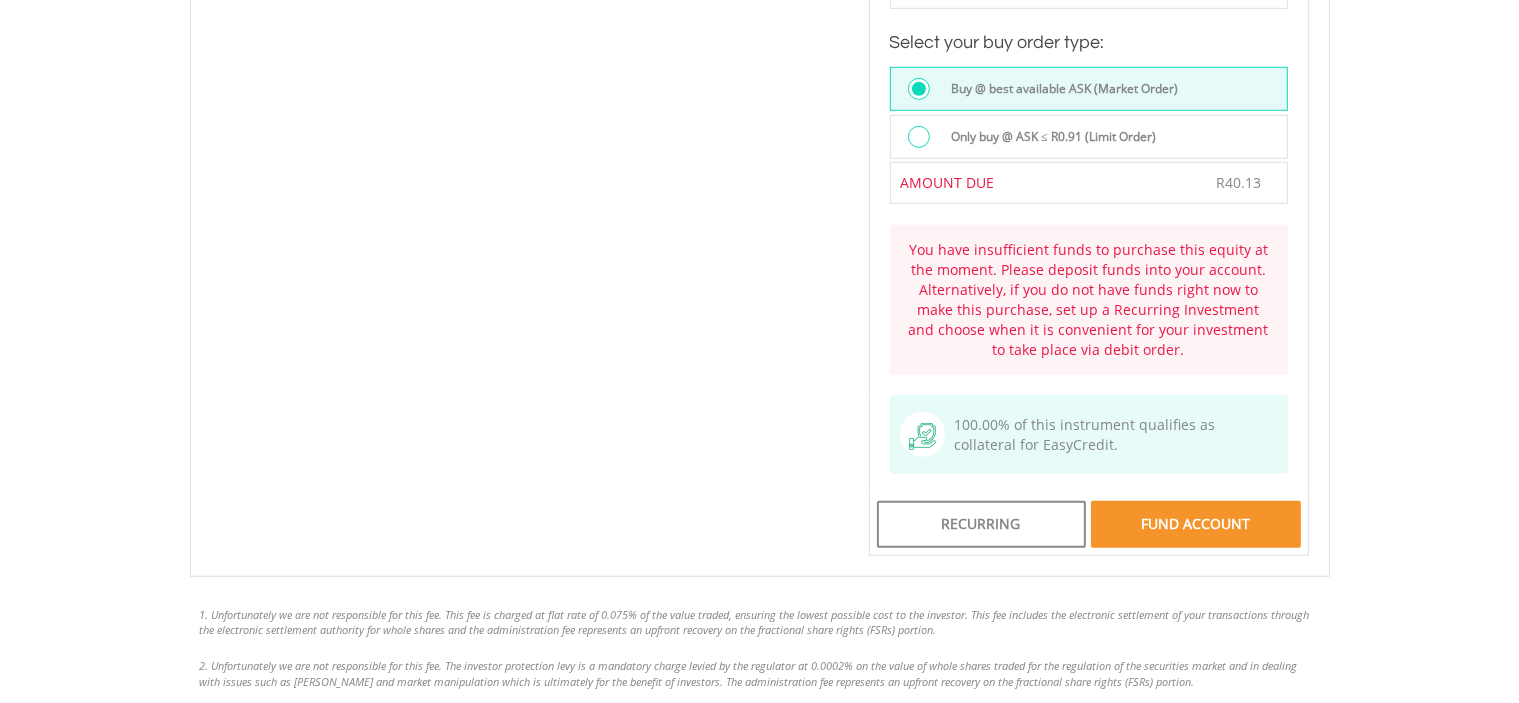 click on "FUND ACCOUNT" at bounding box center [1195, 524] 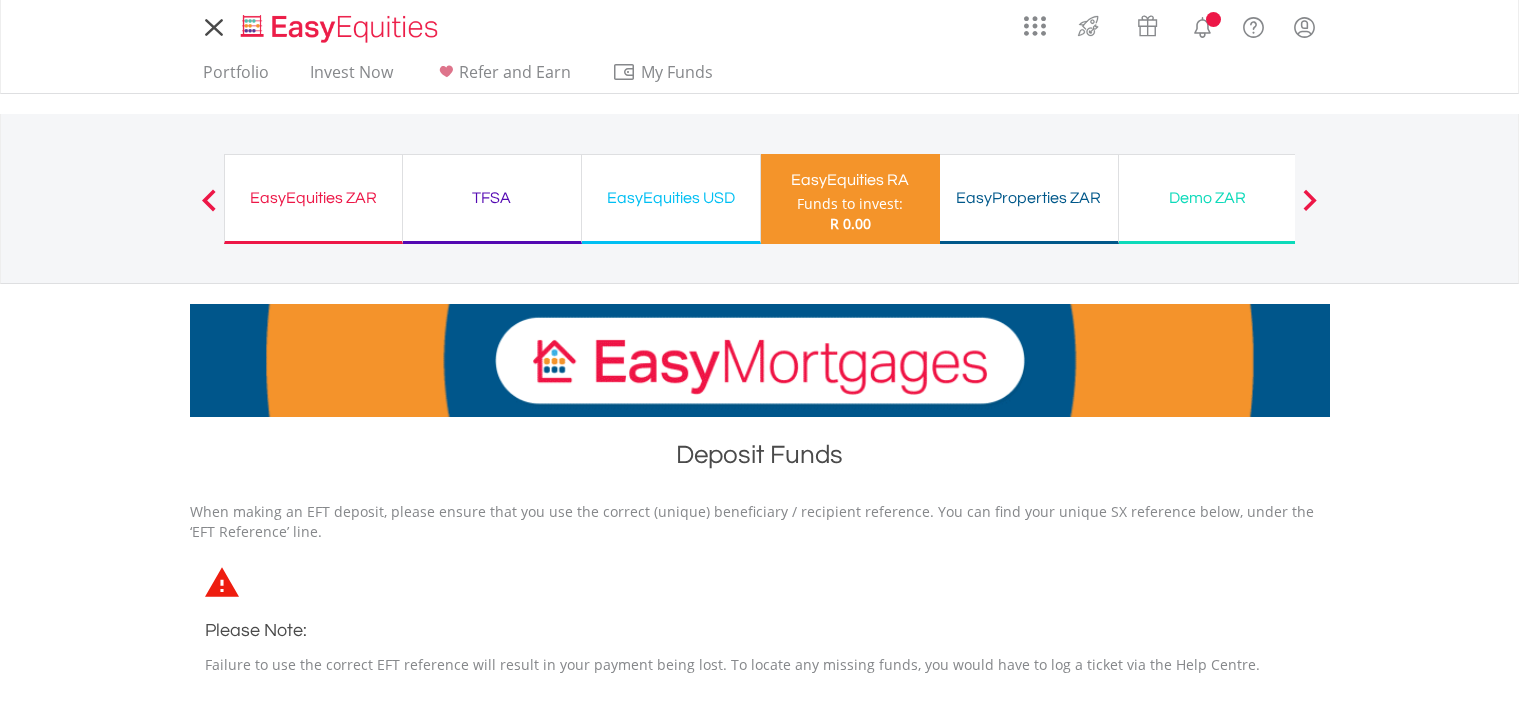 scroll, scrollTop: 0, scrollLeft: 0, axis: both 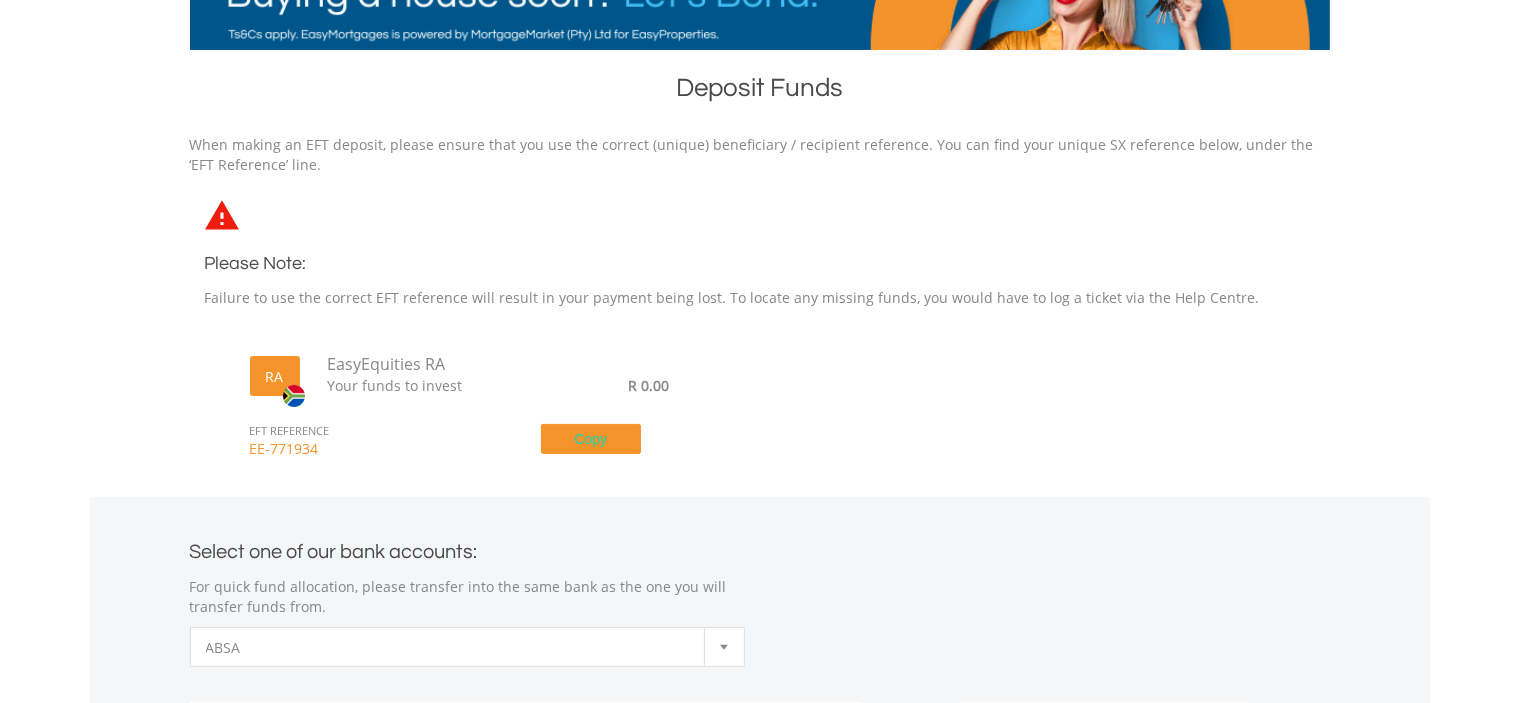 click on "Copy" at bounding box center [591, 439] 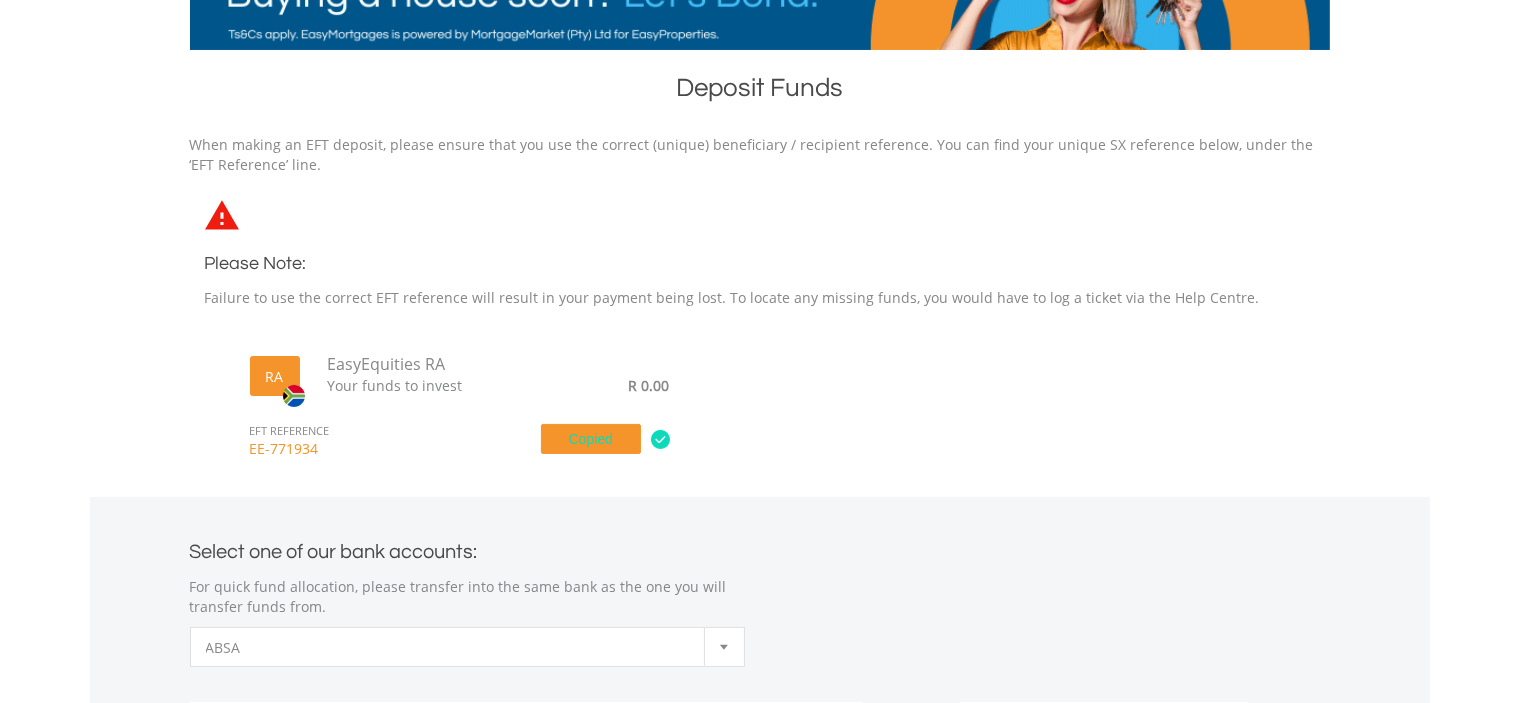 click on "Copied" at bounding box center [591, 439] 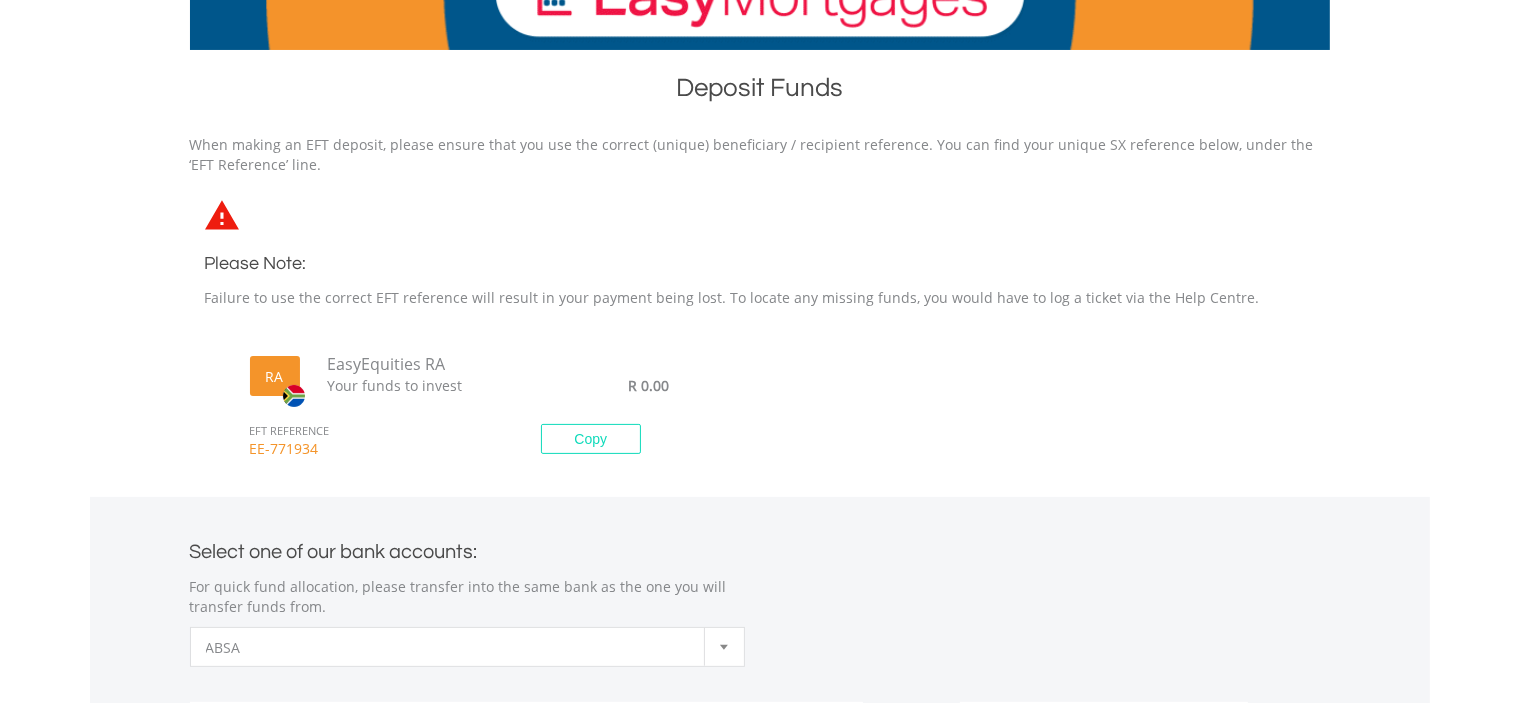 scroll, scrollTop: 172, scrollLeft: 0, axis: vertical 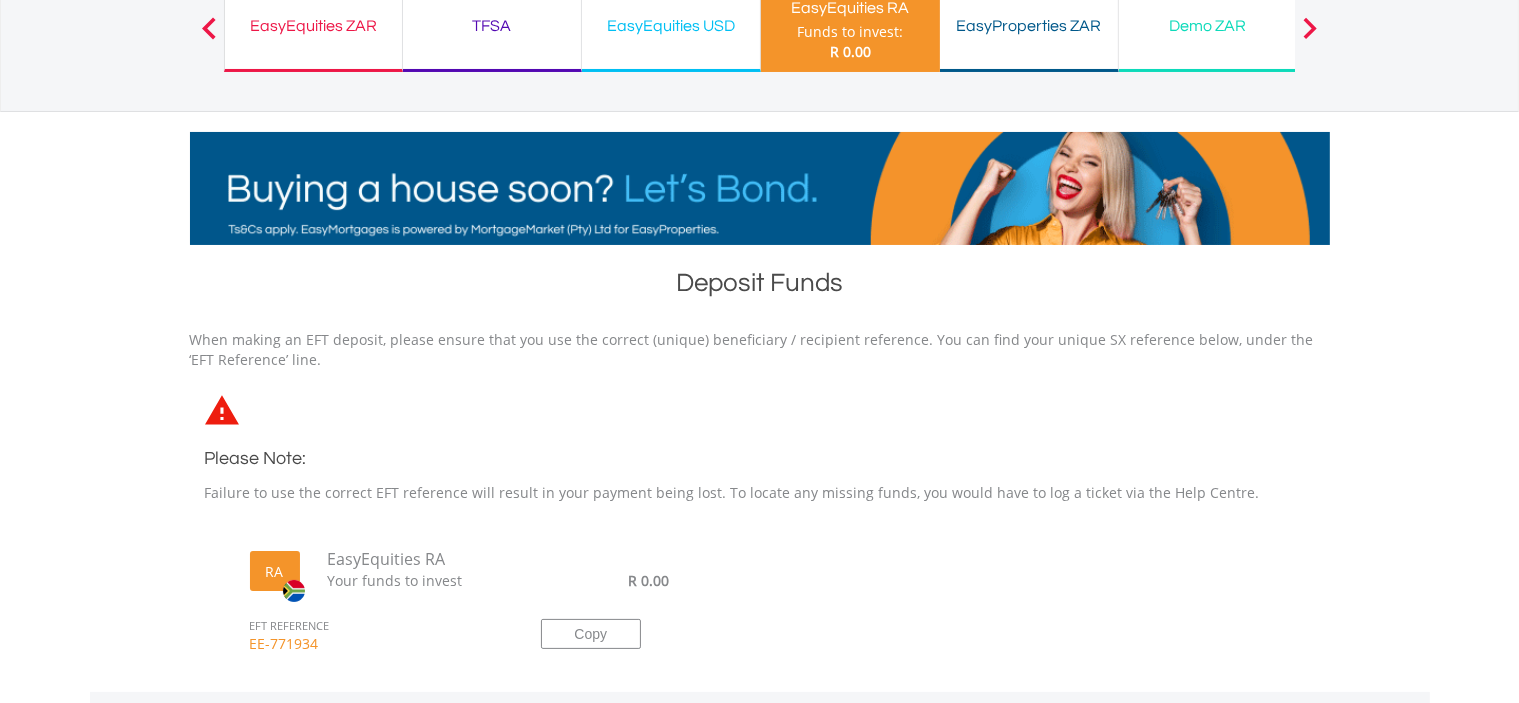 click on "TFSA
Funds to invest:
R 0.00" at bounding box center (492, 27) 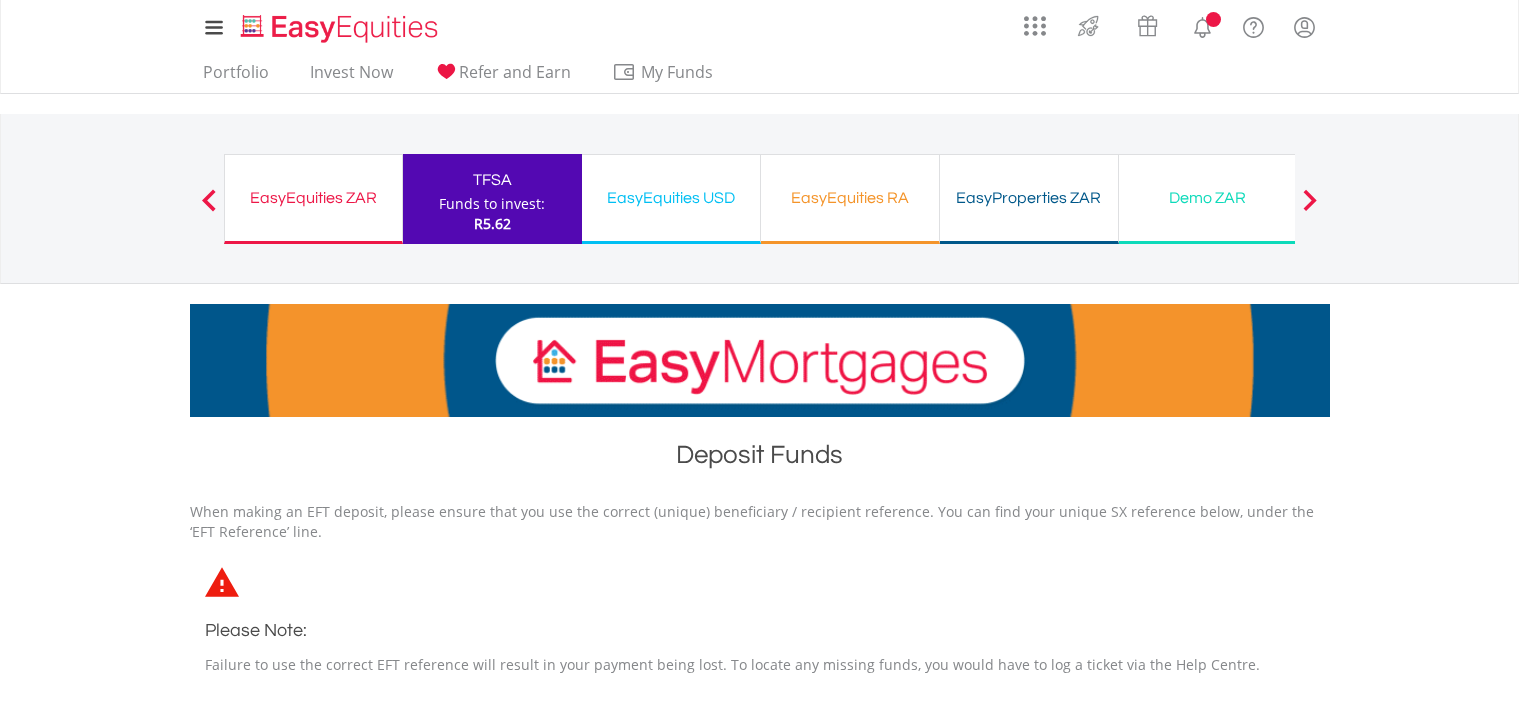 scroll, scrollTop: 0, scrollLeft: 0, axis: both 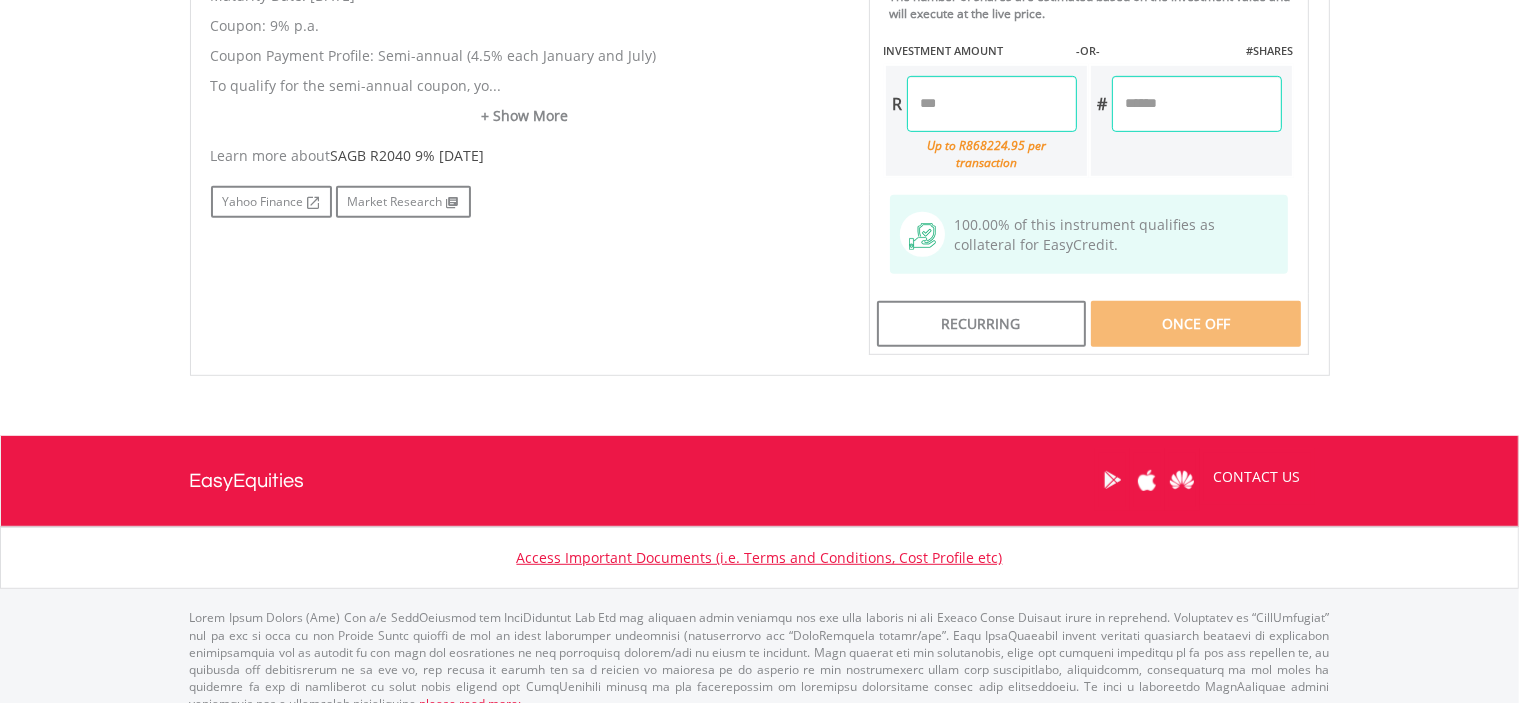 click on "*****" at bounding box center (992, 104) 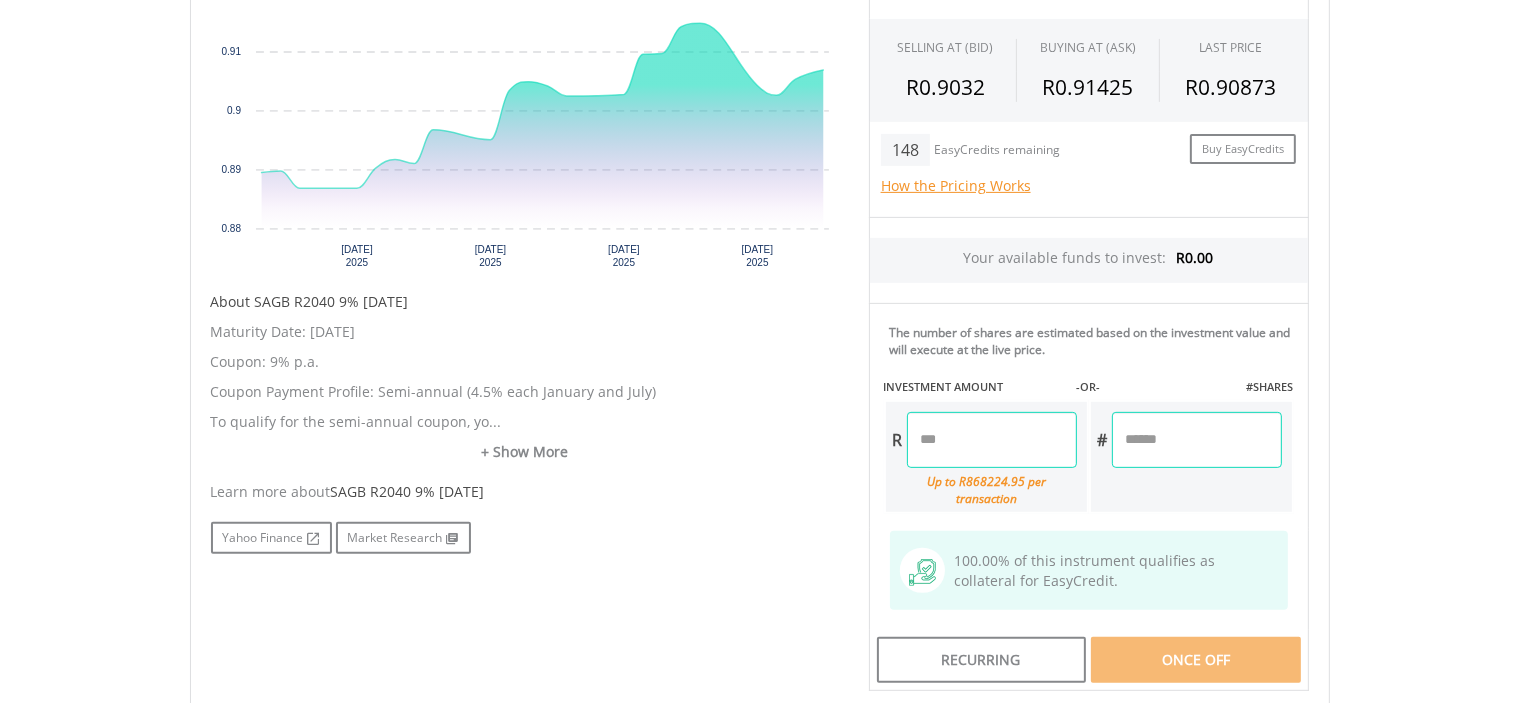 scroll, scrollTop: 748, scrollLeft: 0, axis: vertical 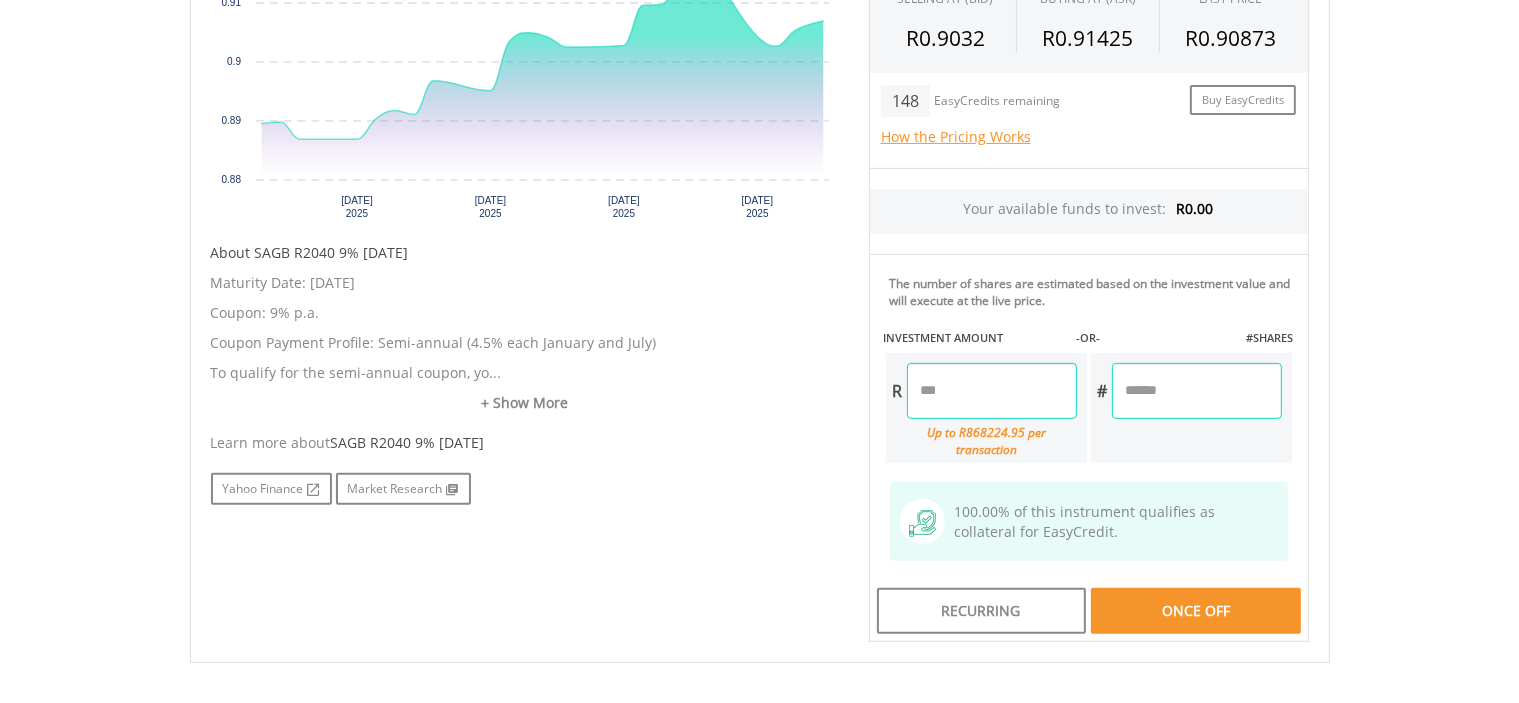 type on "*" 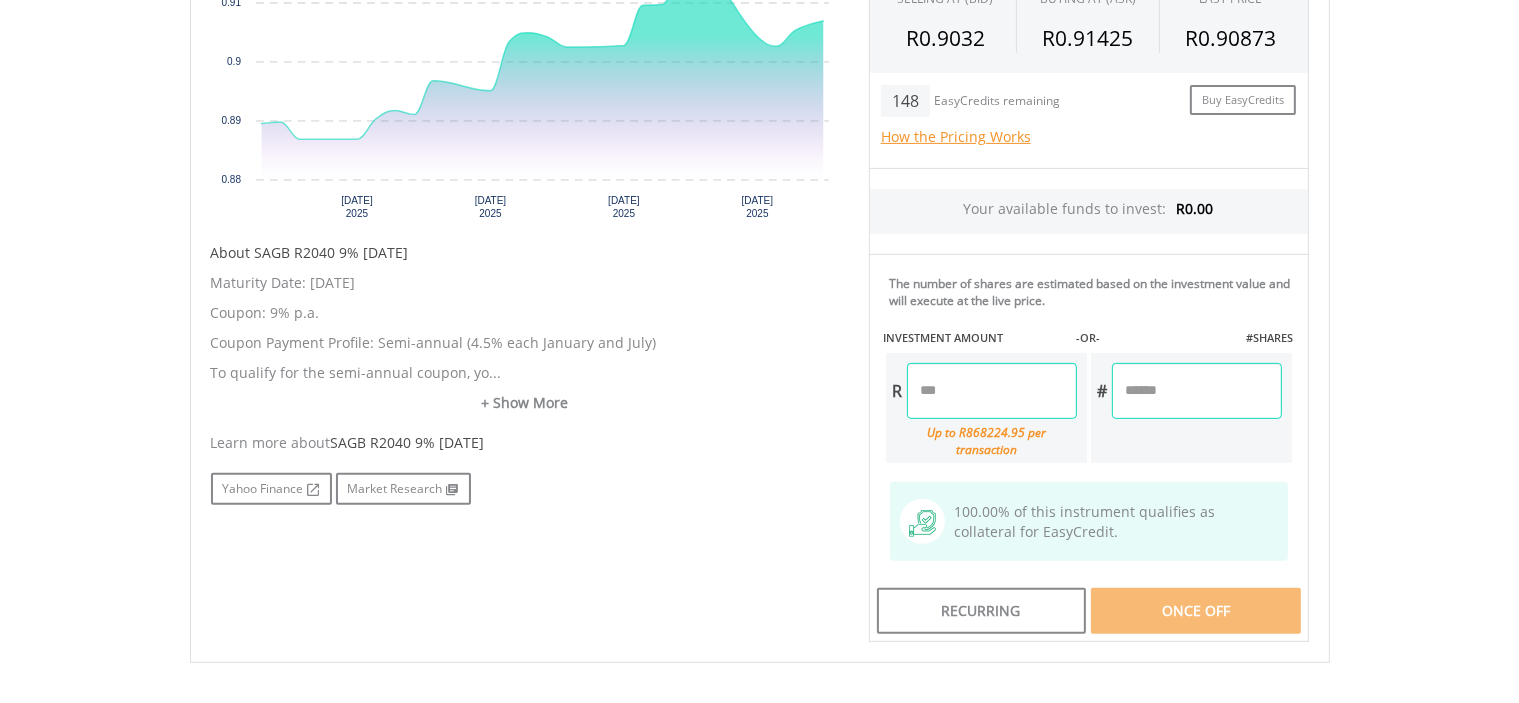 type 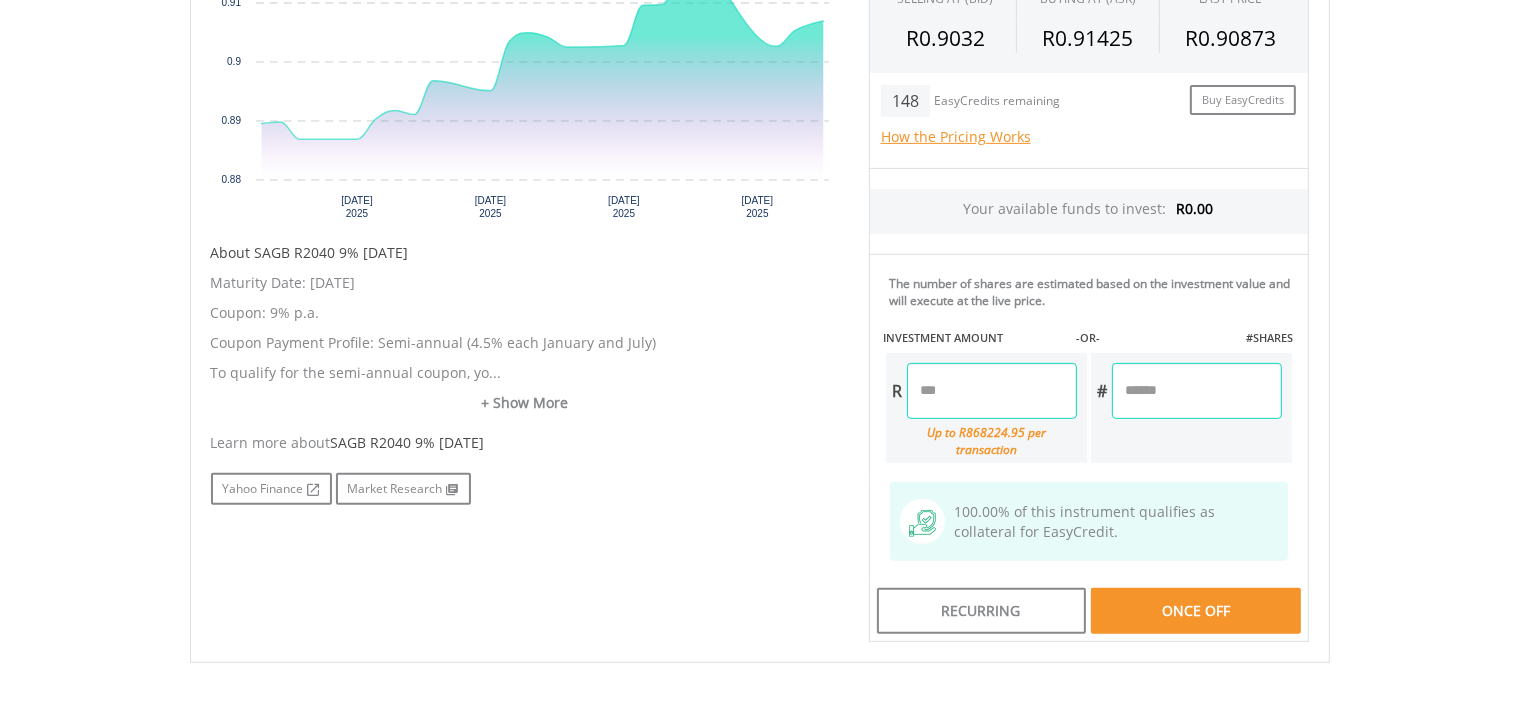 type on "*" 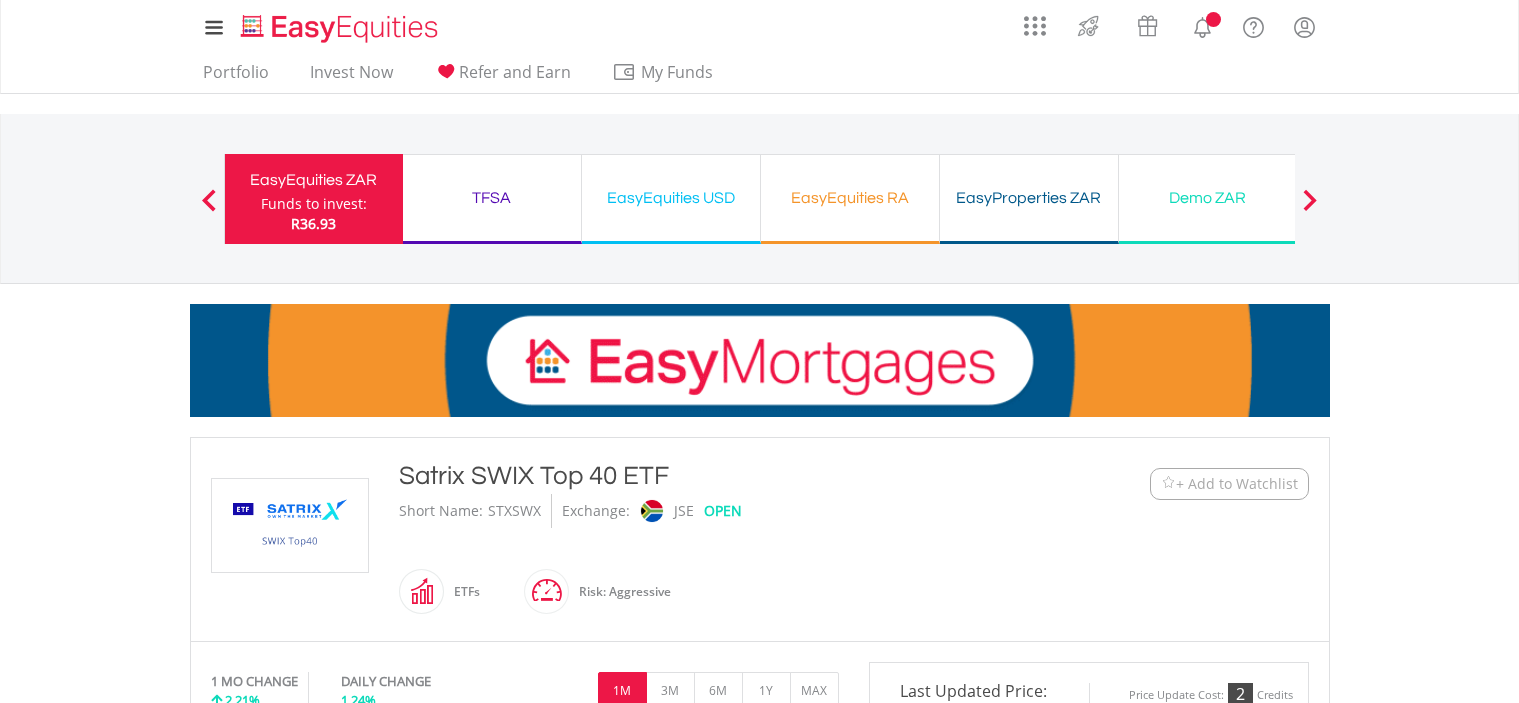 scroll, scrollTop: 0, scrollLeft: 0, axis: both 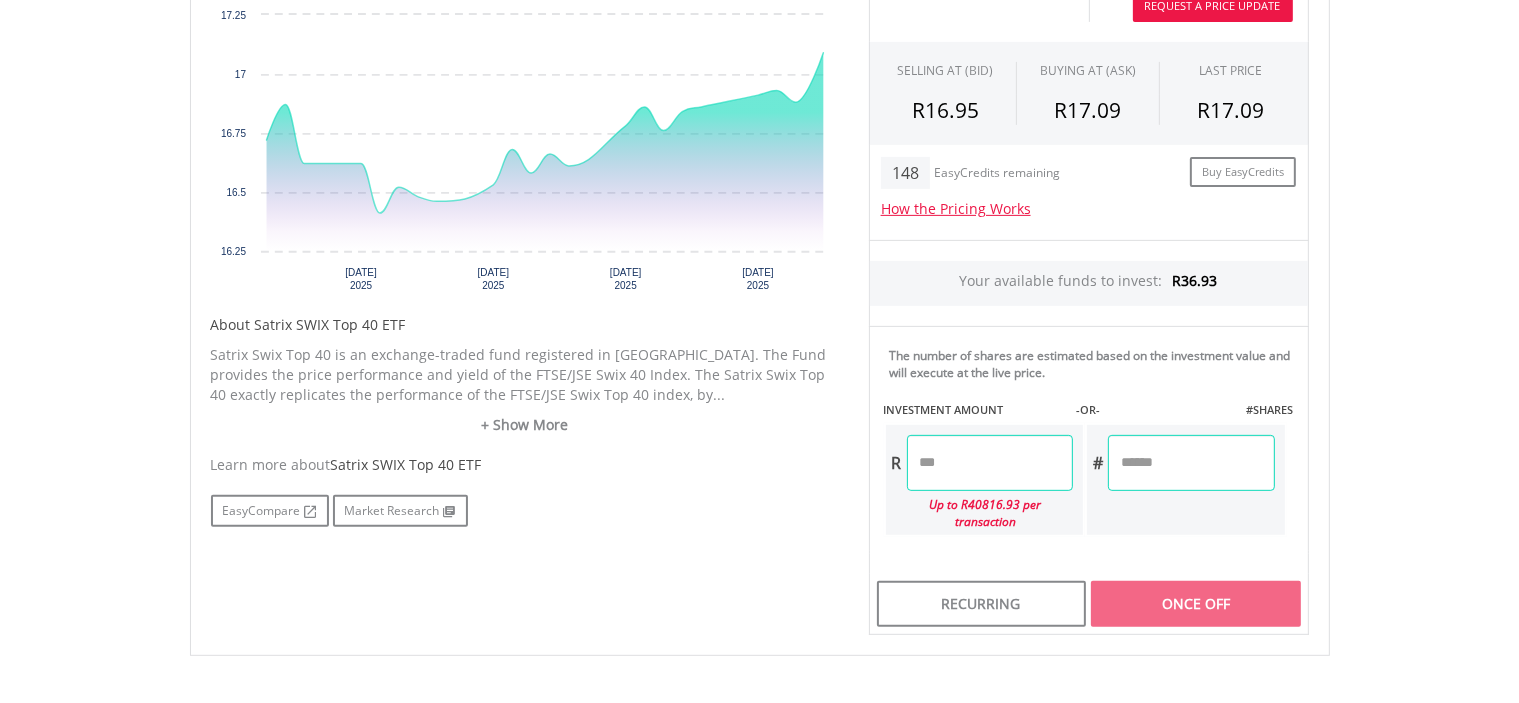 click at bounding box center (990, 463) 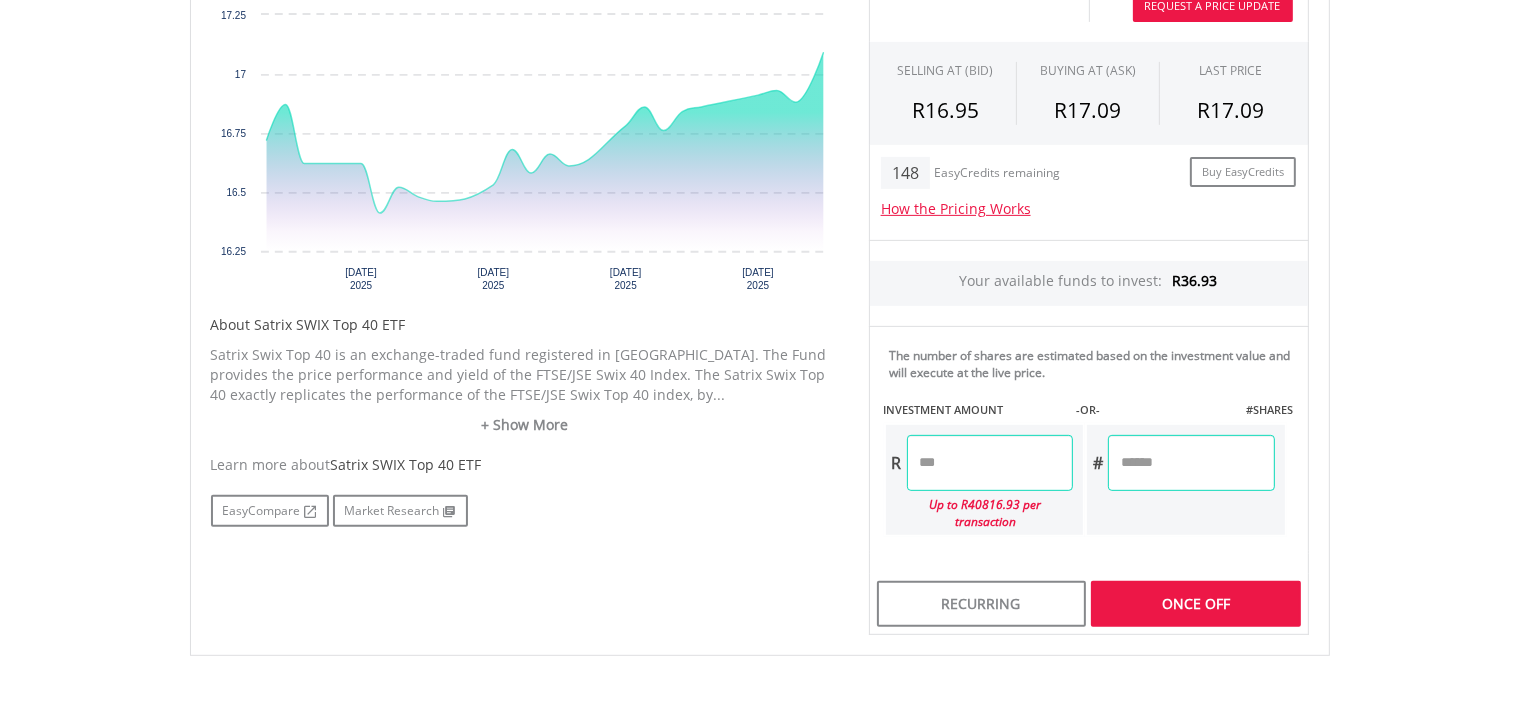 type on "*****" 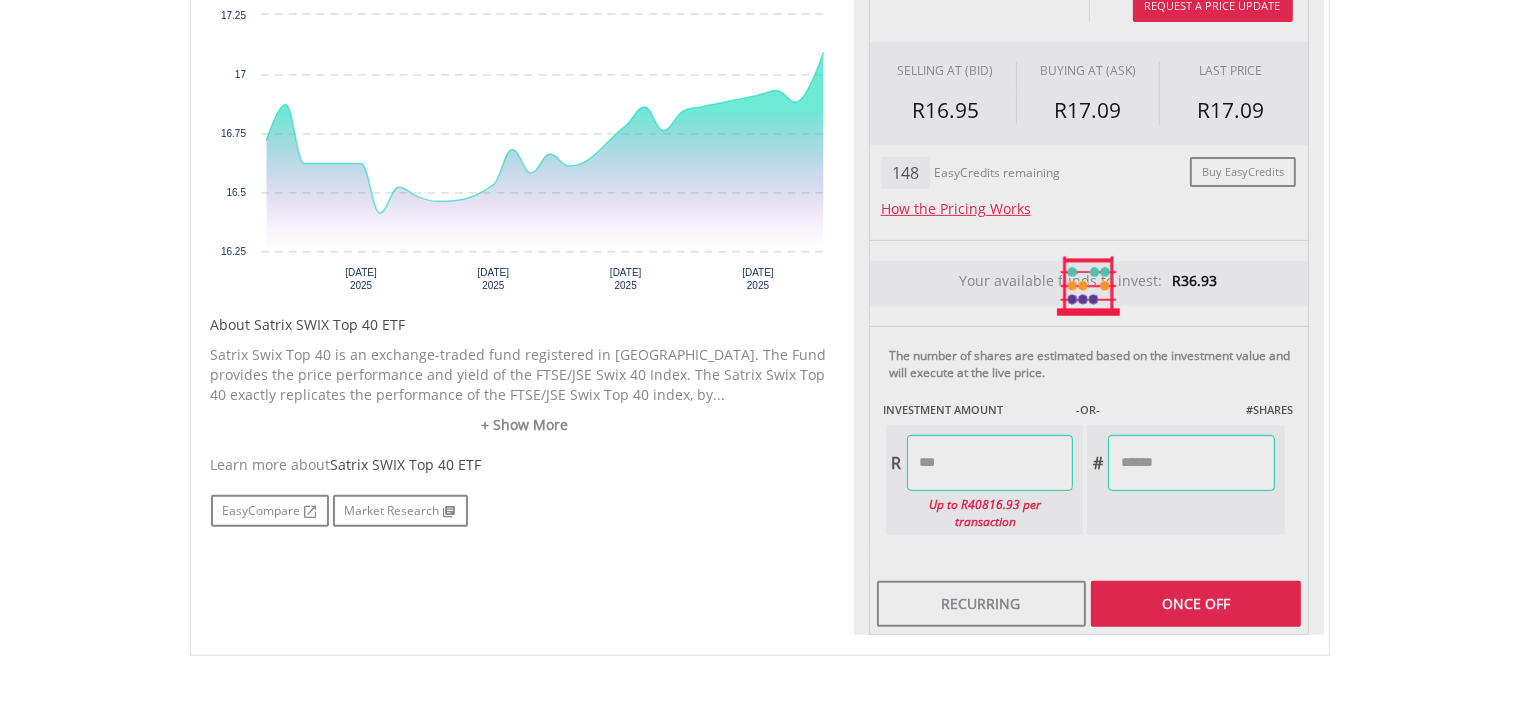 click on "Last Updated Price:
15-min. Delay*
Price Update Cost:
2
Credits
Request A Price Update
Request Update
SELLING AT (BID)
BUYING AT                     (ASK)
LAST PRICE
R16.95
R17.09
R17.09
148" at bounding box center (1089, 287) 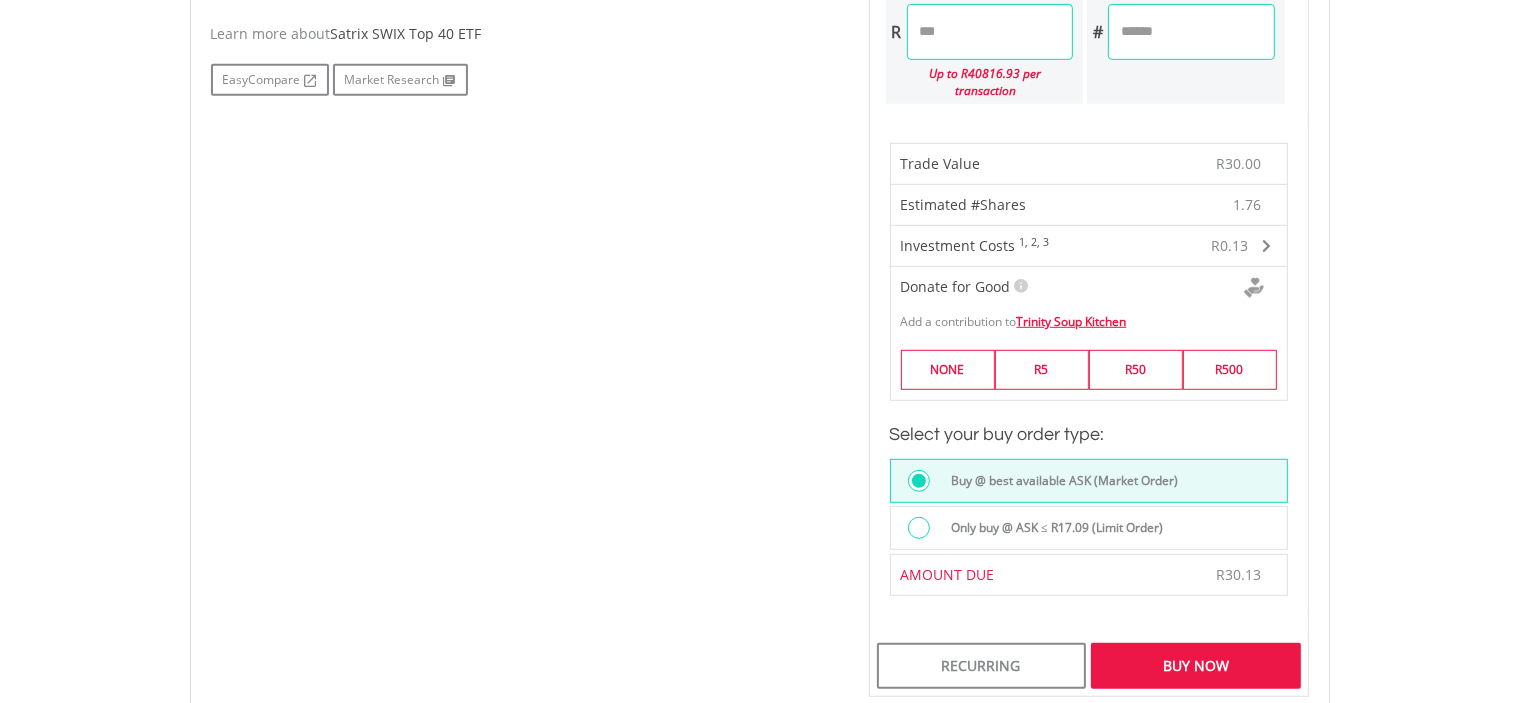 scroll, scrollTop: 1177, scrollLeft: 0, axis: vertical 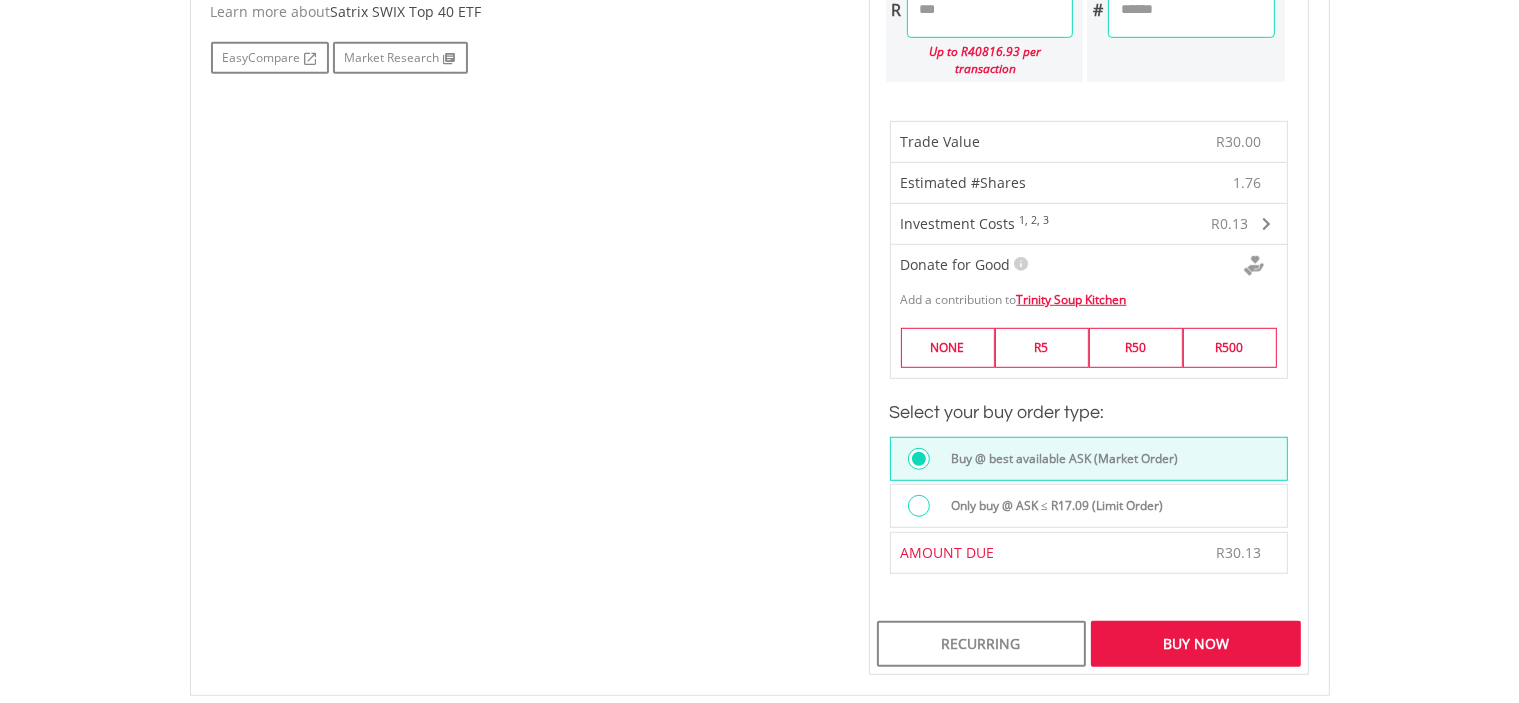 click on "Buy Now" at bounding box center (1195, 644) 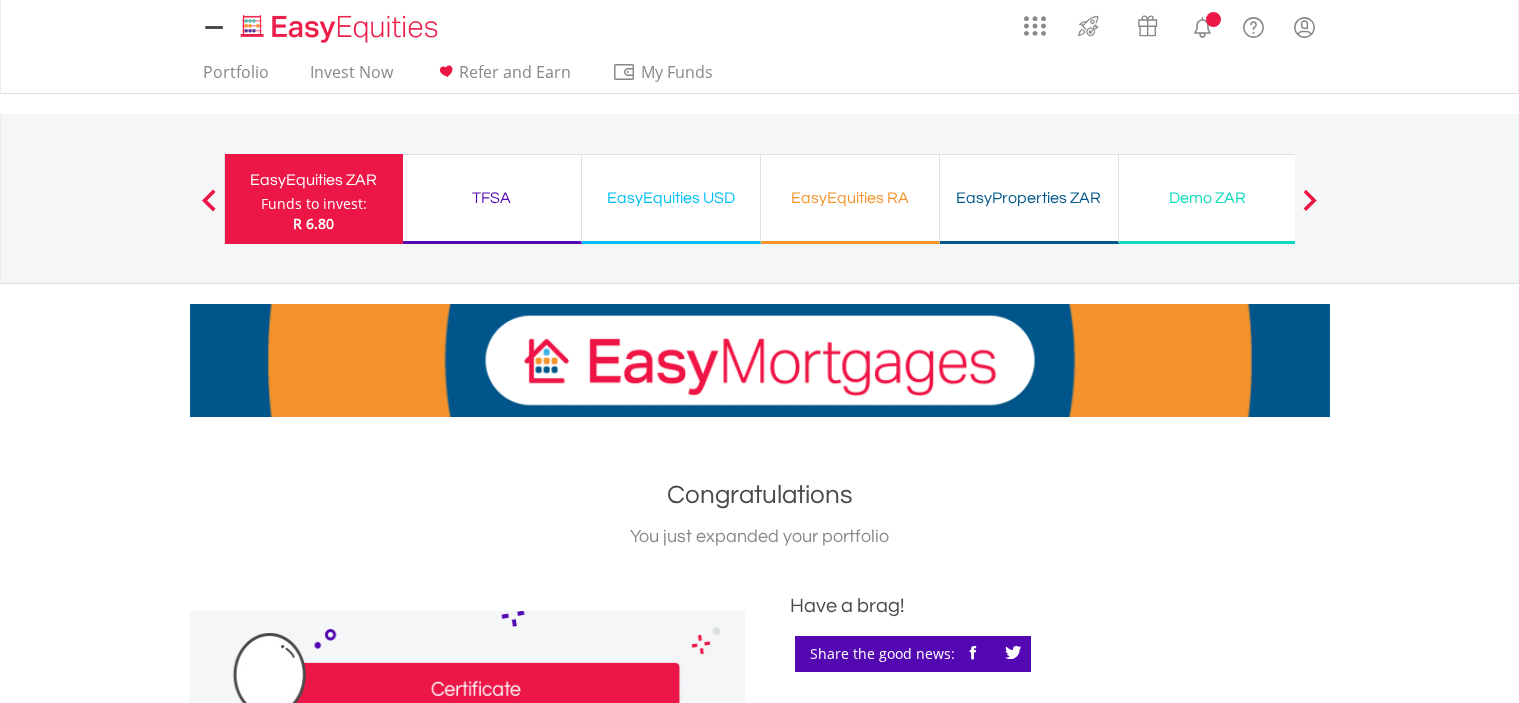scroll, scrollTop: 0, scrollLeft: 0, axis: both 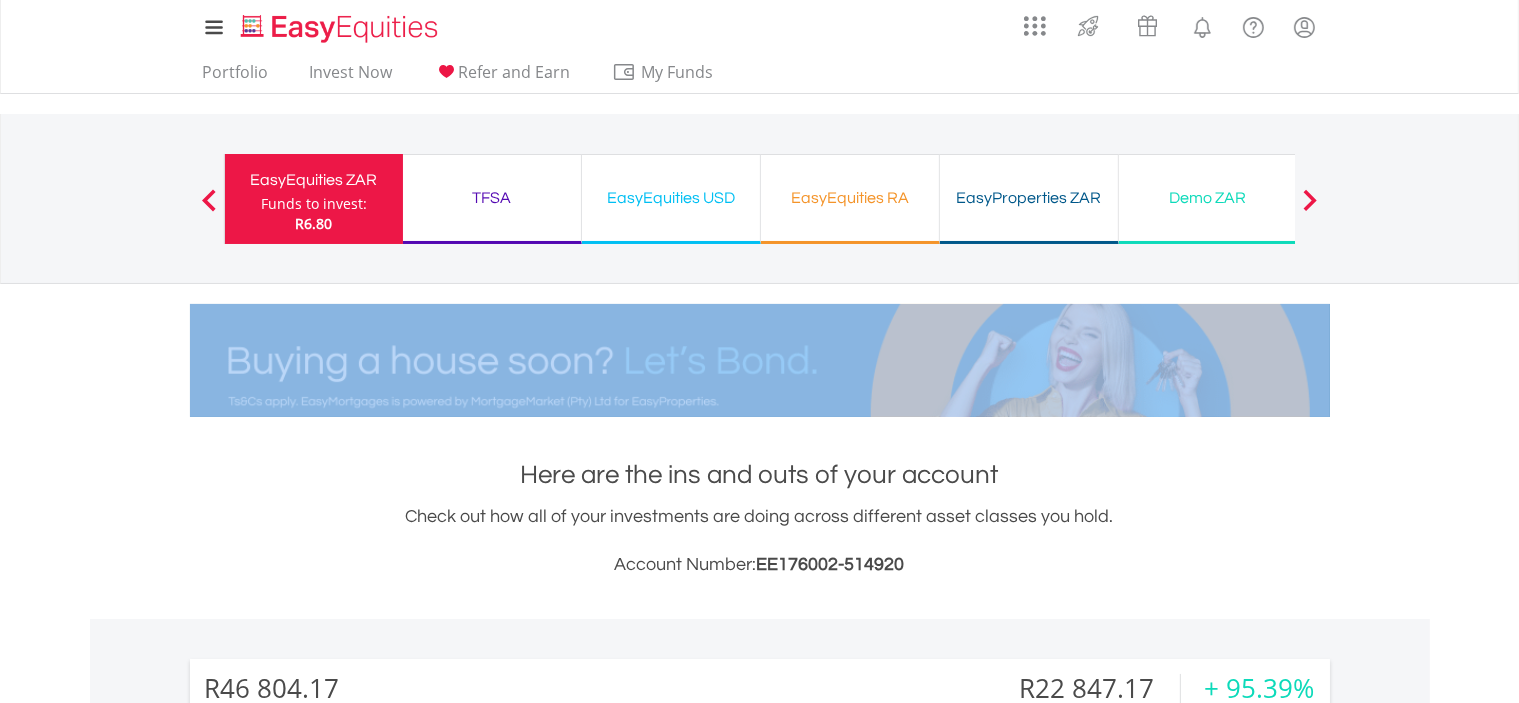 drag, startPoint x: 1512, startPoint y: 193, endPoint x: 1534, endPoint y: 330, distance: 138.75517 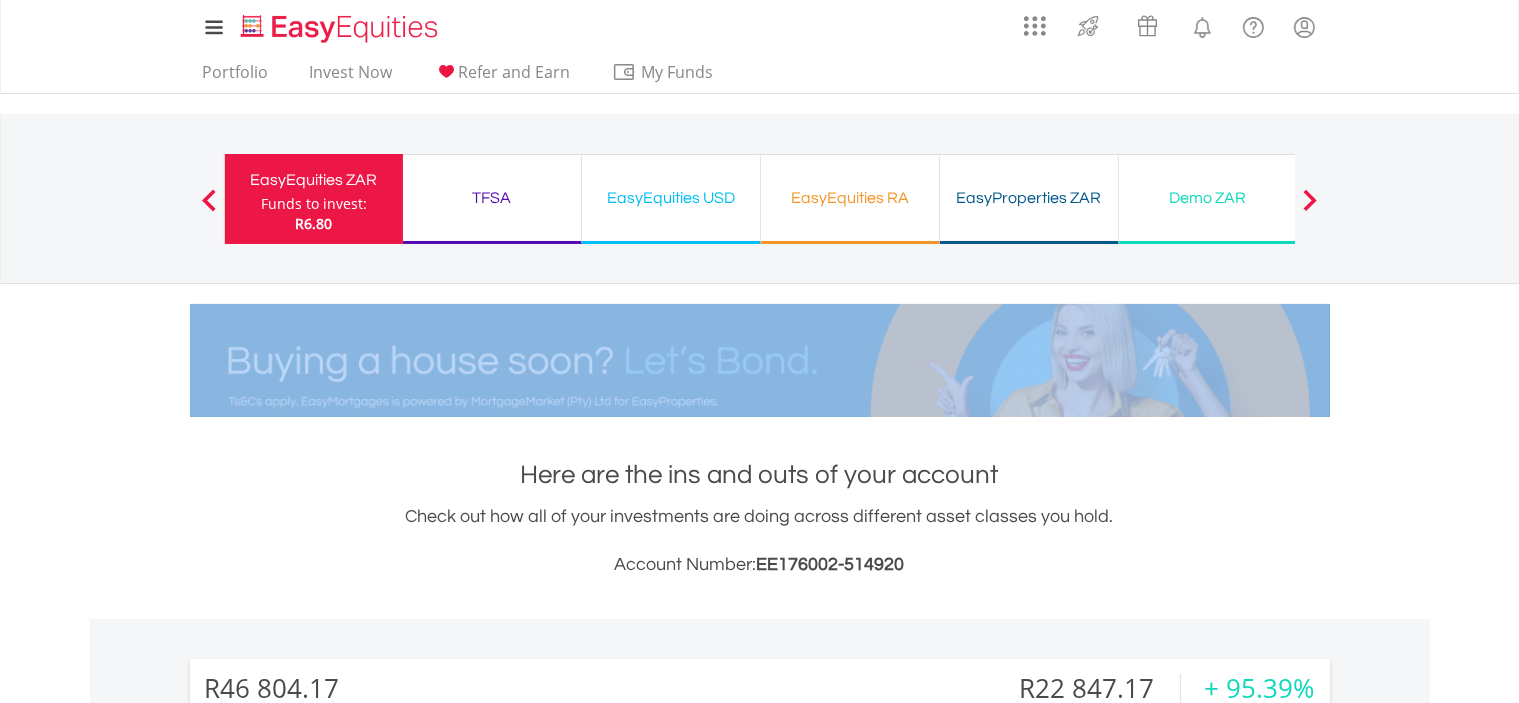 click on "My Investments
Invest Now
New Listings
Sell
My Recurring Investments
Pending Orders
Switch Unit Trusts
Vouchers
Buy a Voucher
Redeem a Voucher" at bounding box center (759, 914) 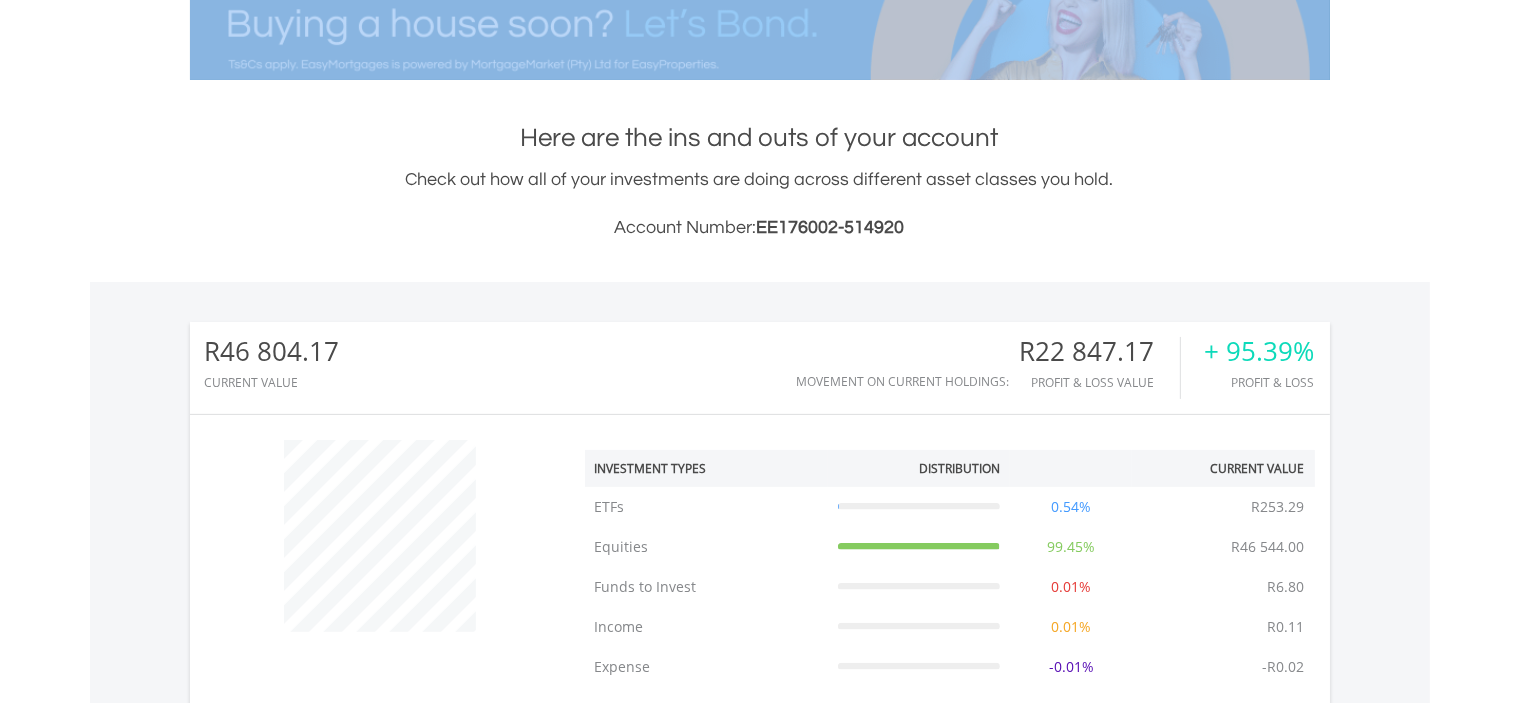 scroll, scrollTop: 0, scrollLeft: 0, axis: both 